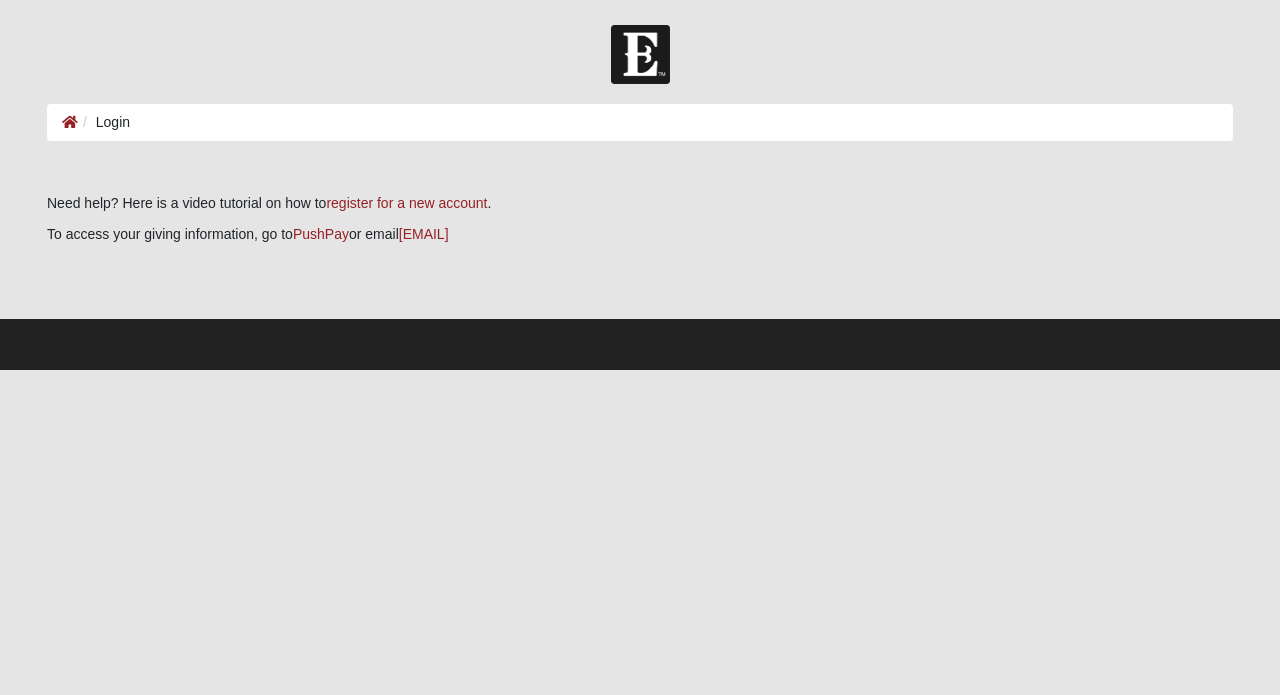 scroll, scrollTop: 0, scrollLeft: 0, axis: both 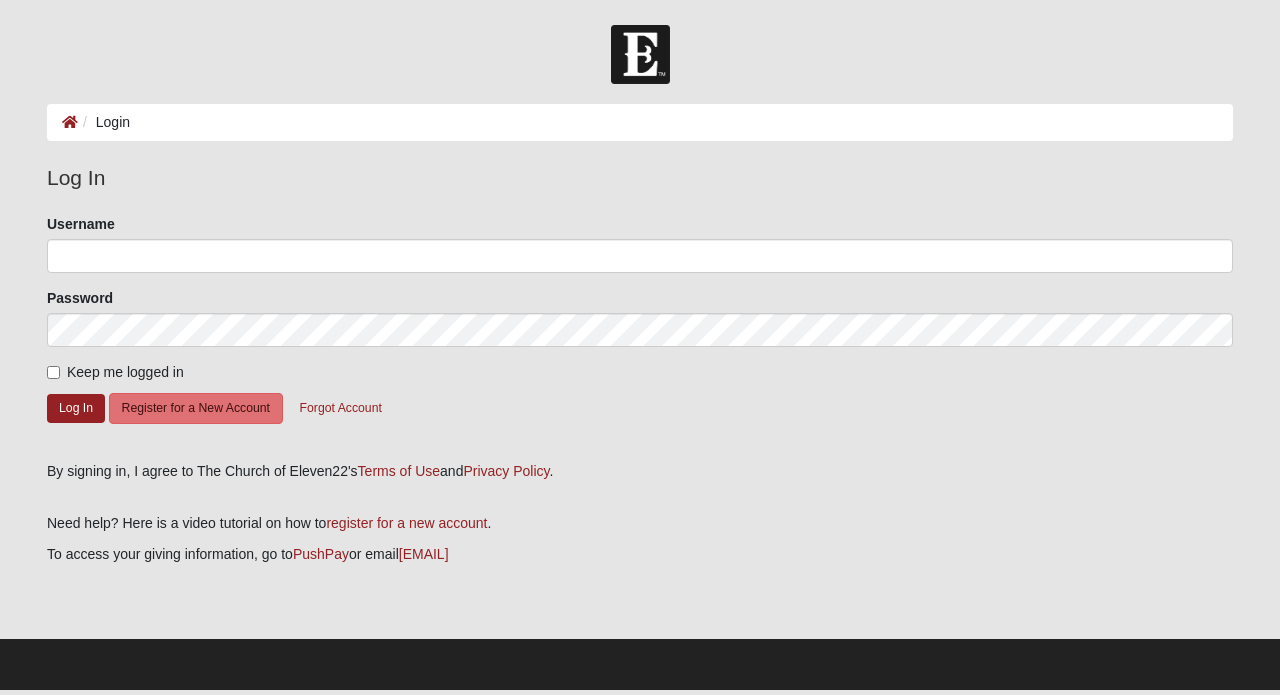 click on "Login" at bounding box center [640, 122] 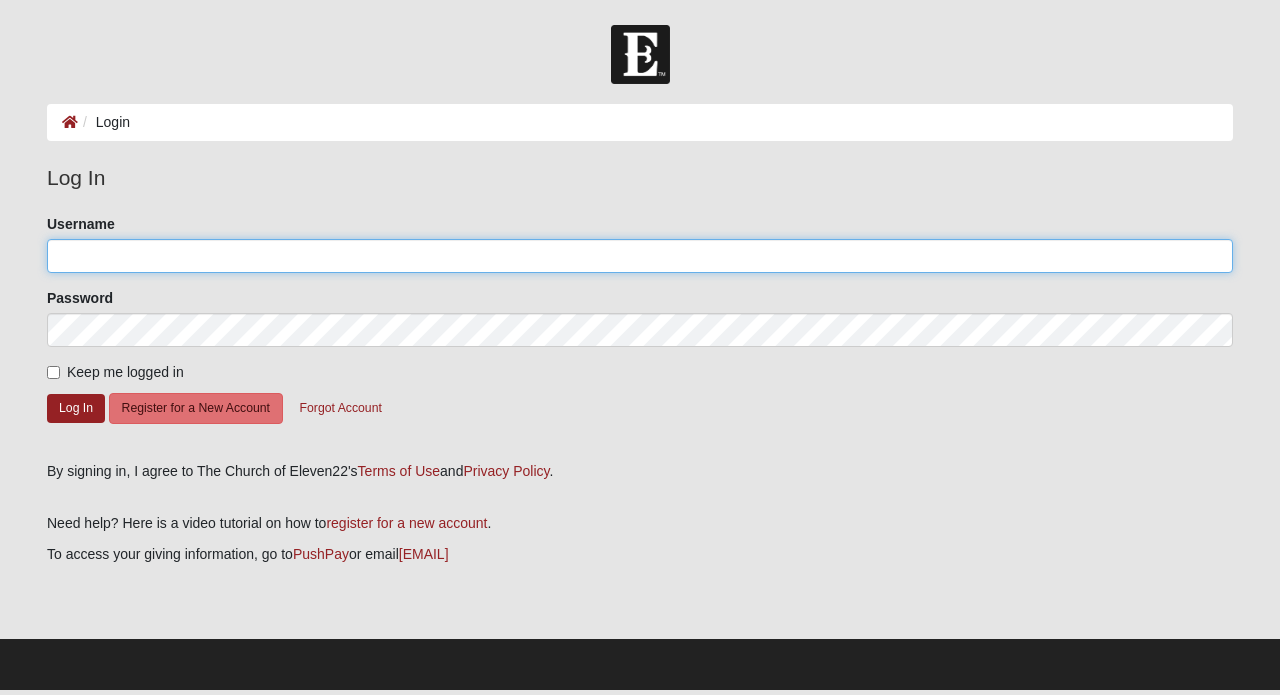 click on "Username" 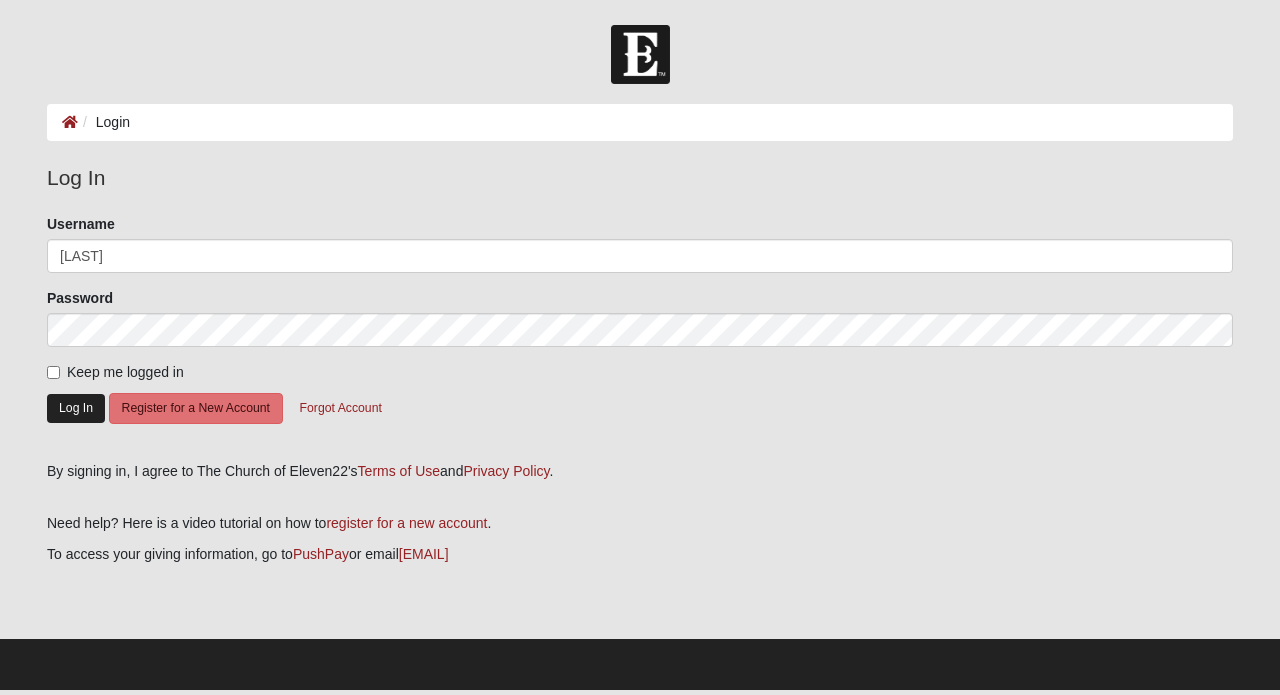 click on "Log In" 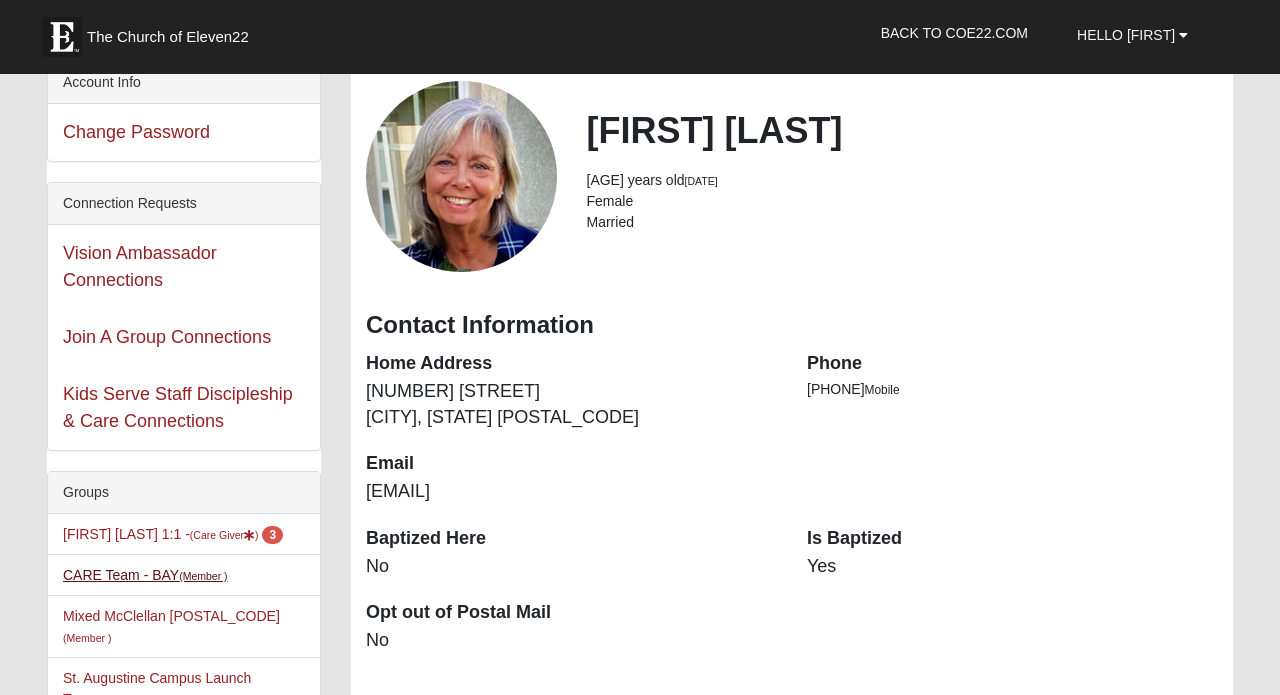 scroll, scrollTop: 105, scrollLeft: 0, axis: vertical 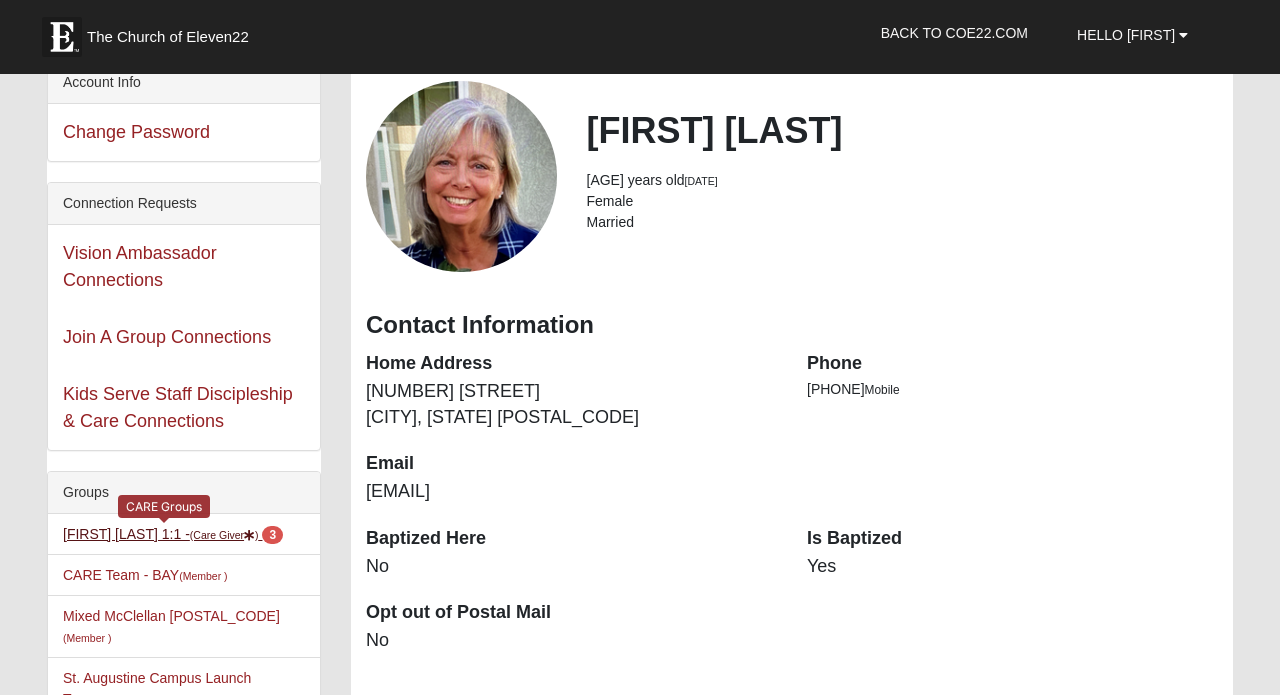 click on "Lisa Jacob 1:1 -  (Care Giver
)
3" at bounding box center (173, 534) 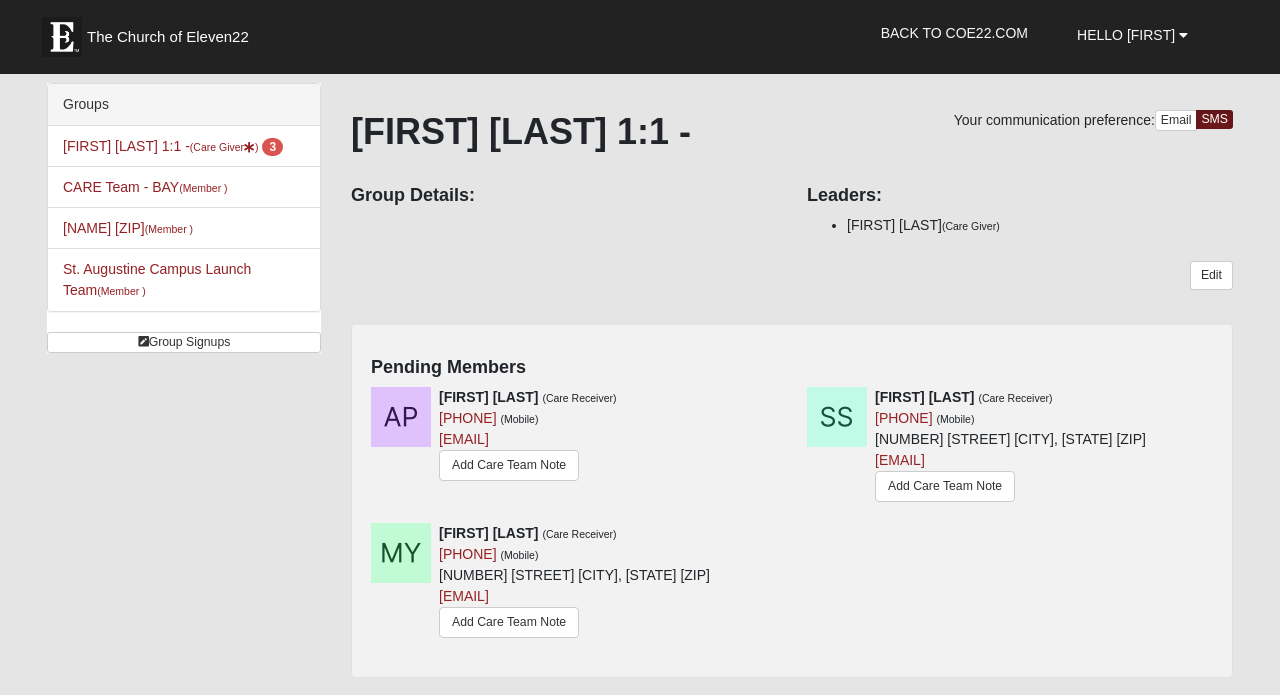 scroll, scrollTop: 0, scrollLeft: 0, axis: both 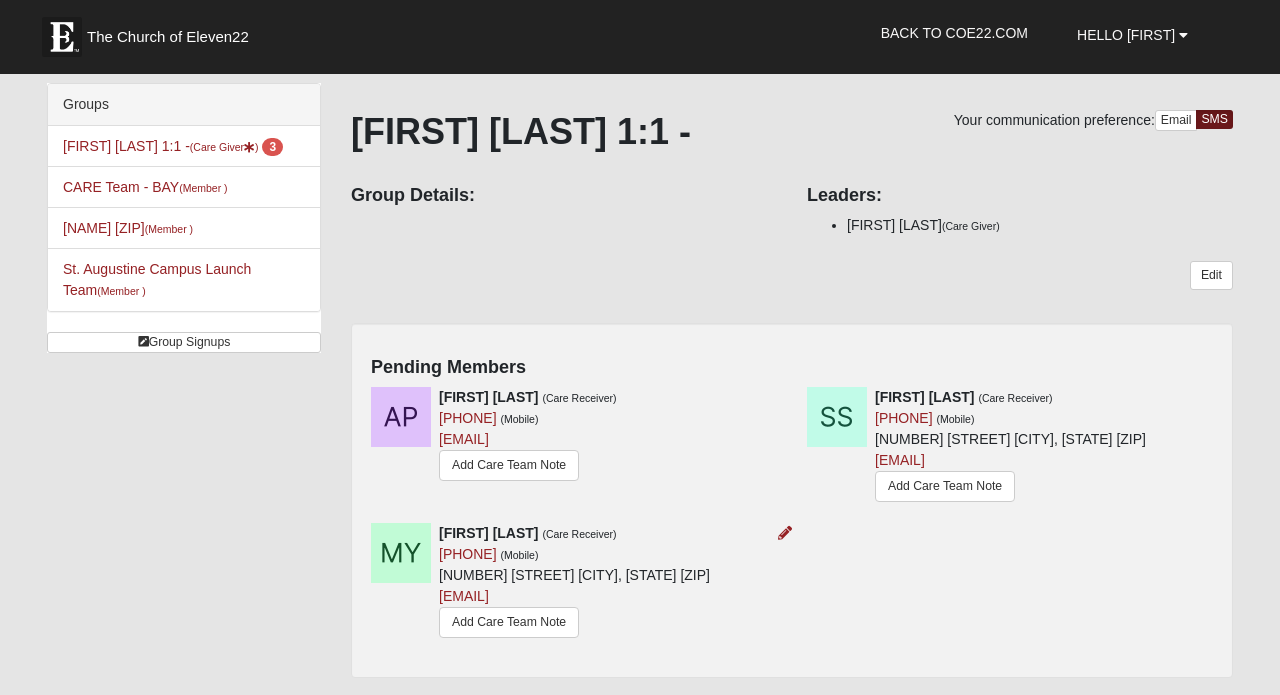 click at bounding box center [401, 553] 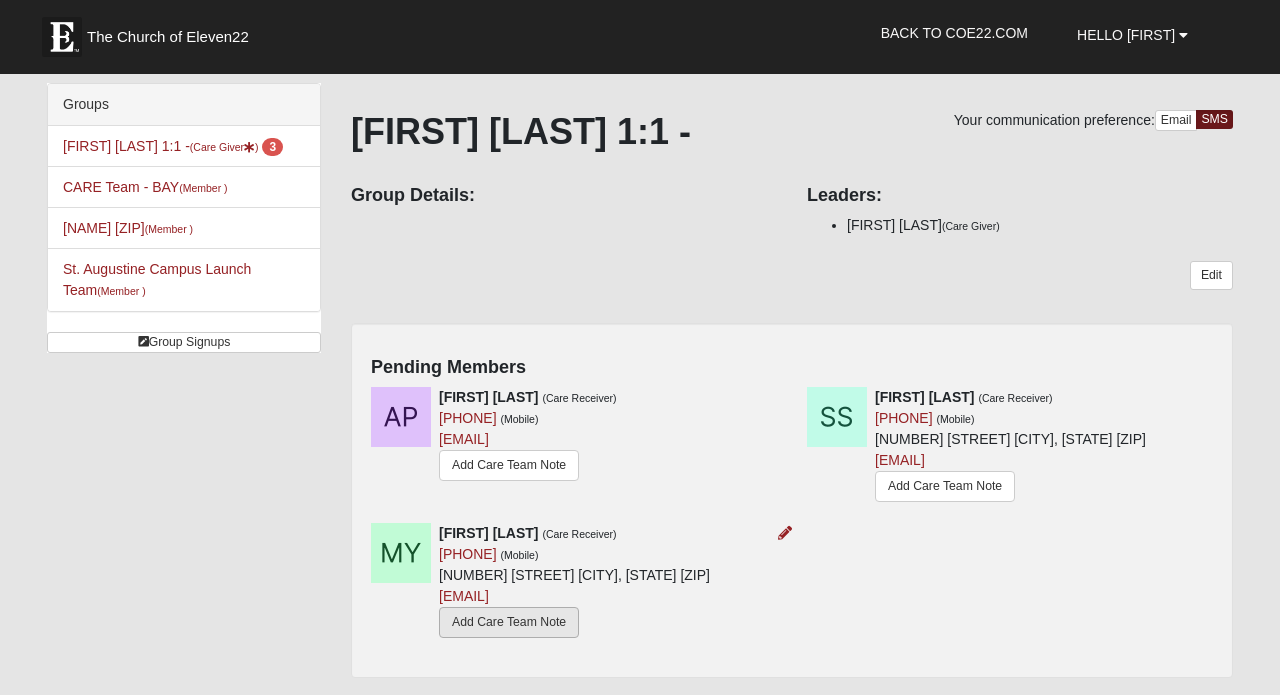 click on "Add Care Team Note" at bounding box center (509, 622) 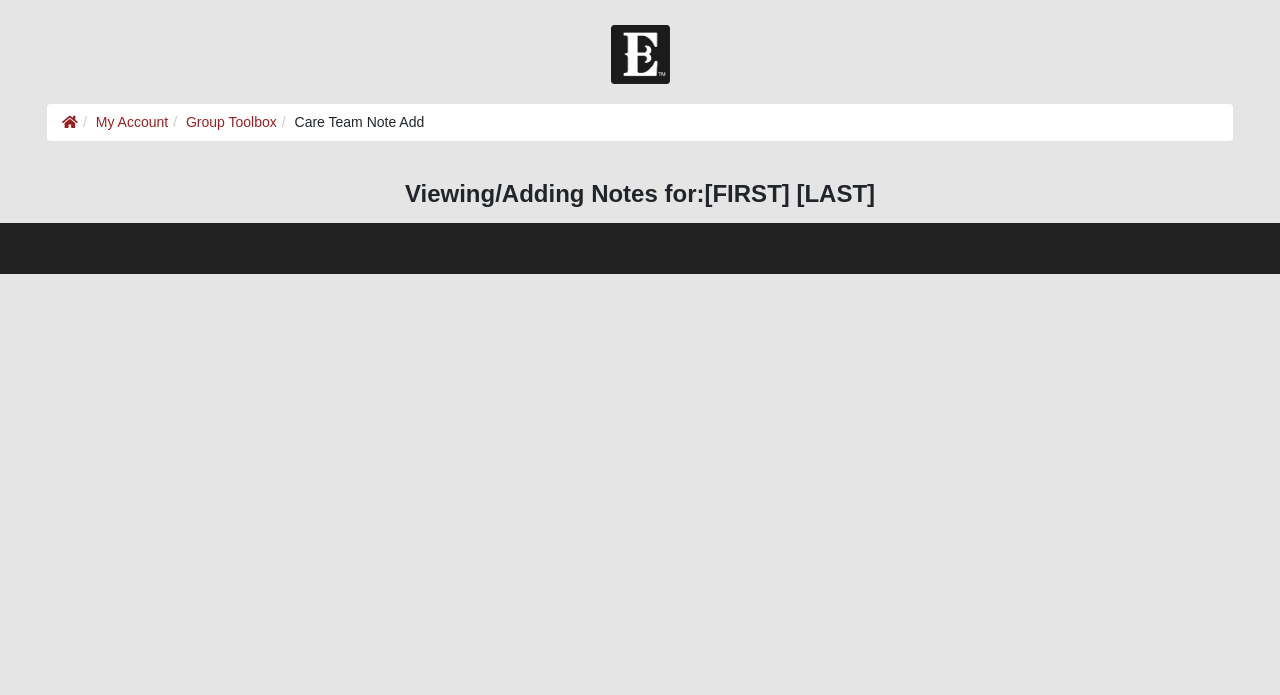 scroll, scrollTop: 0, scrollLeft: 0, axis: both 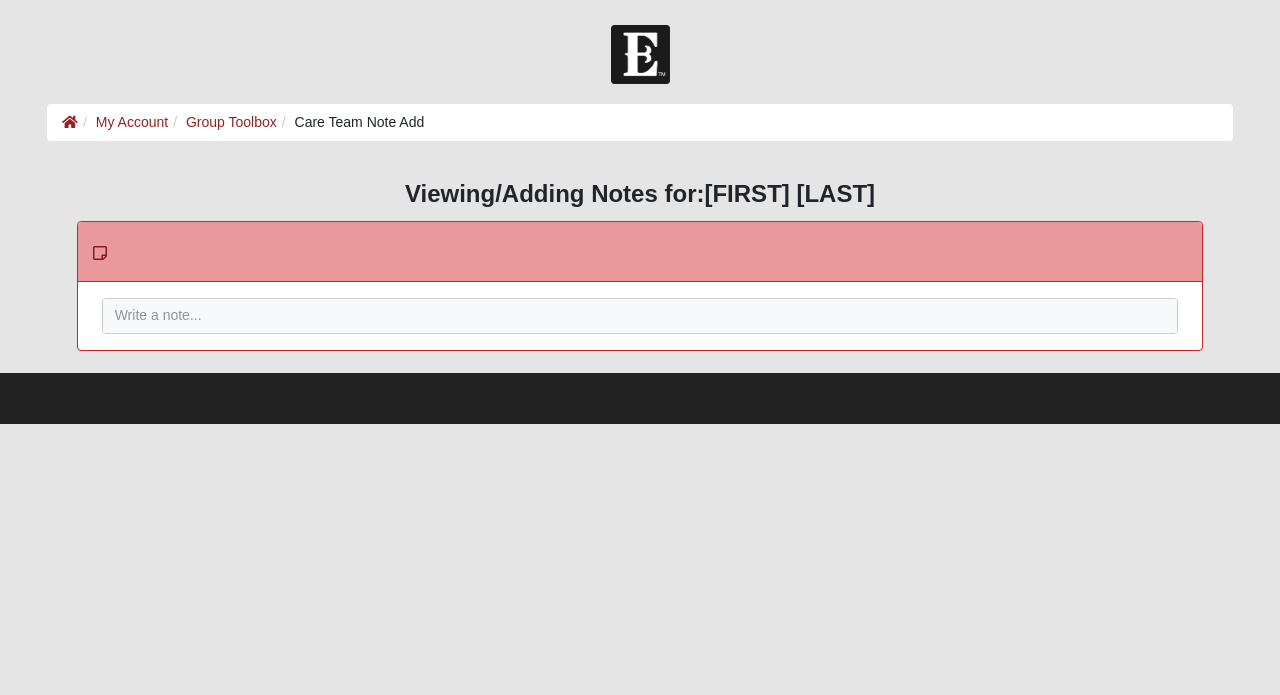 click on "Hello [FIRST]
My Account
Log Out
Care Team Note Add
My Account Group Toolbox Care Team Note Add
Error" at bounding box center (640, 212) 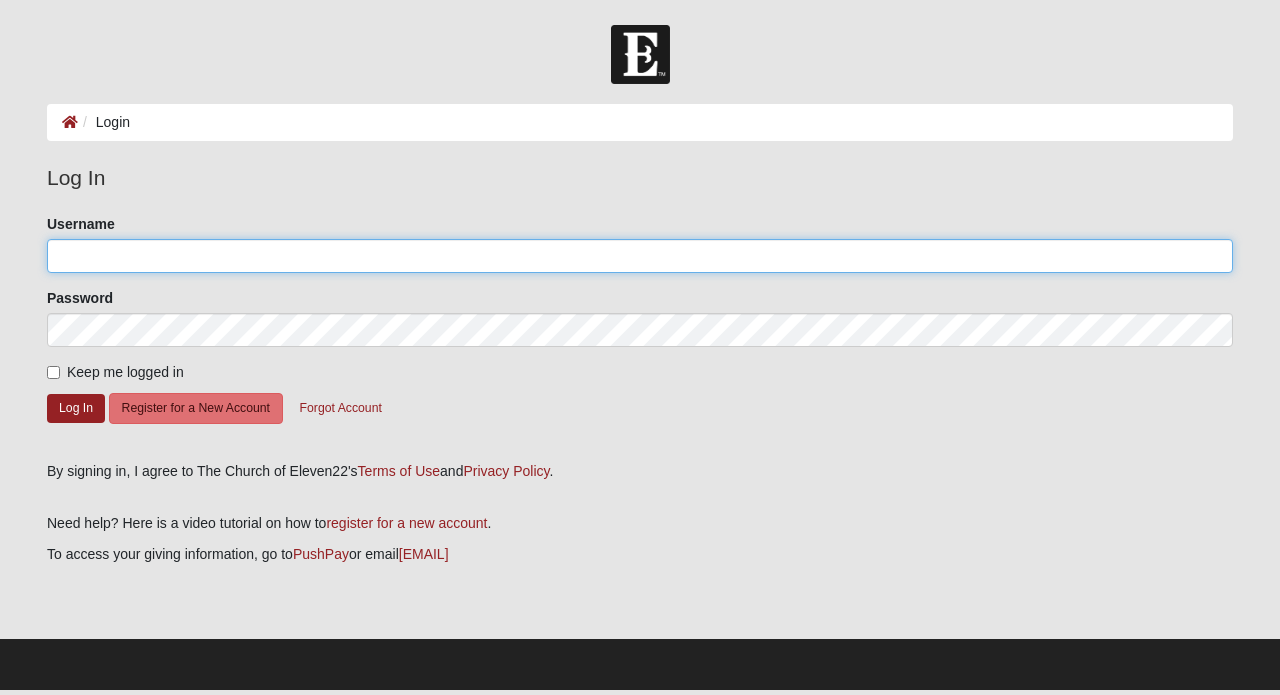 scroll, scrollTop: 0, scrollLeft: 0, axis: both 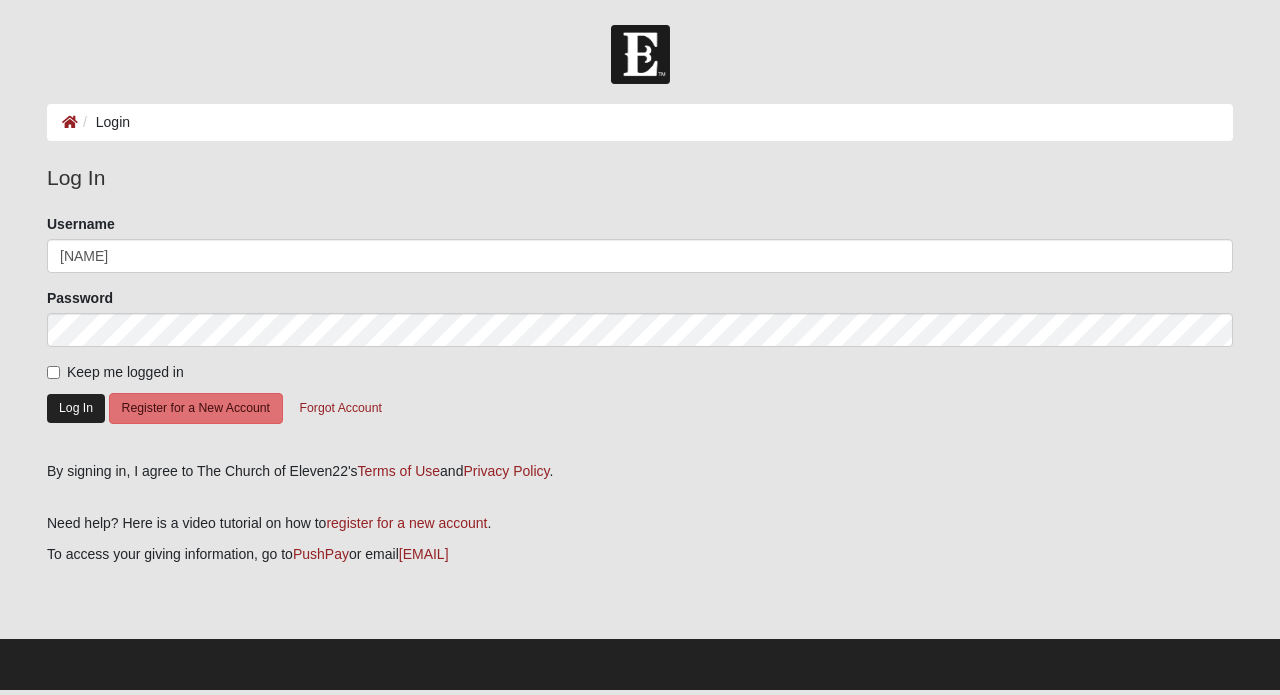 click on "Log In" 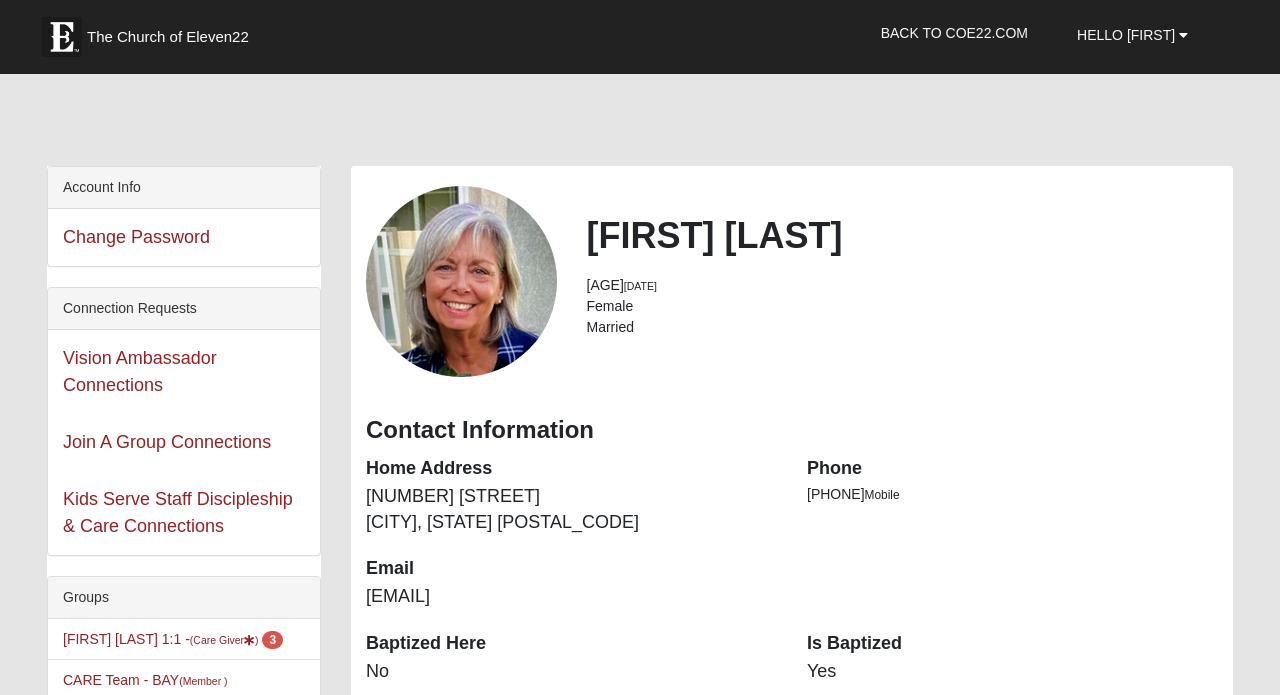 scroll, scrollTop: 0, scrollLeft: 0, axis: both 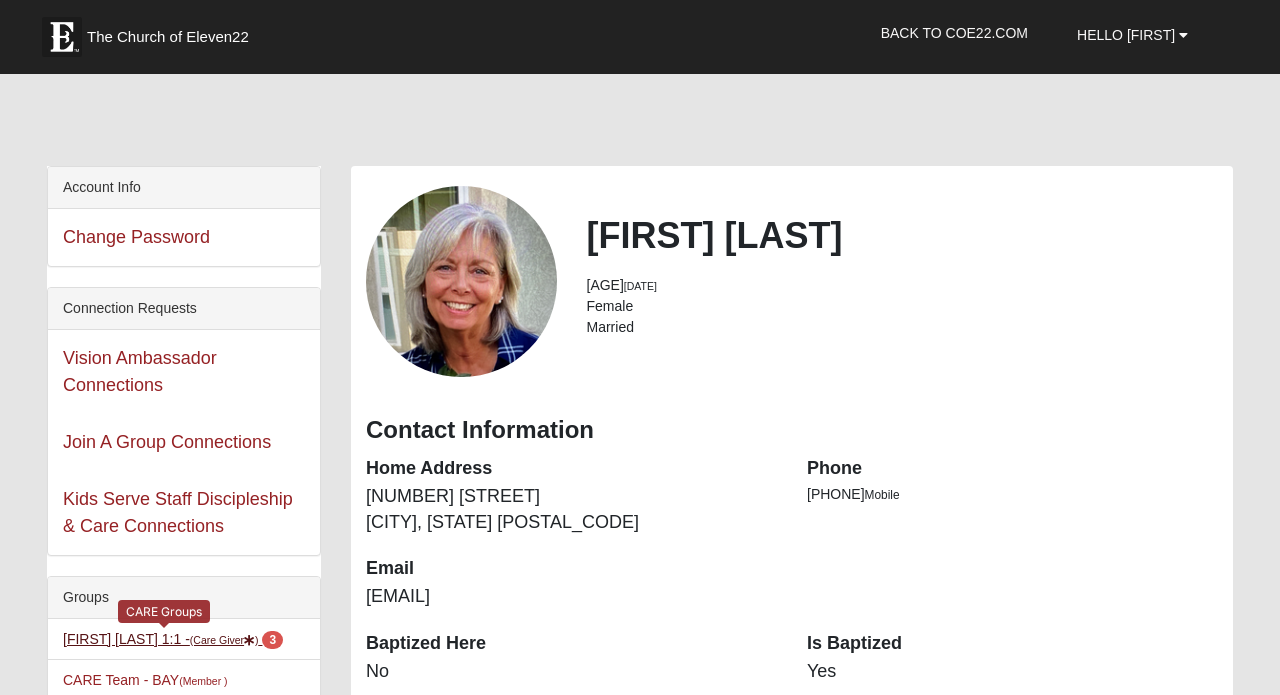 click on "Lisa Jacob 1:1 -  (Care Giver
)
3" at bounding box center (173, 639) 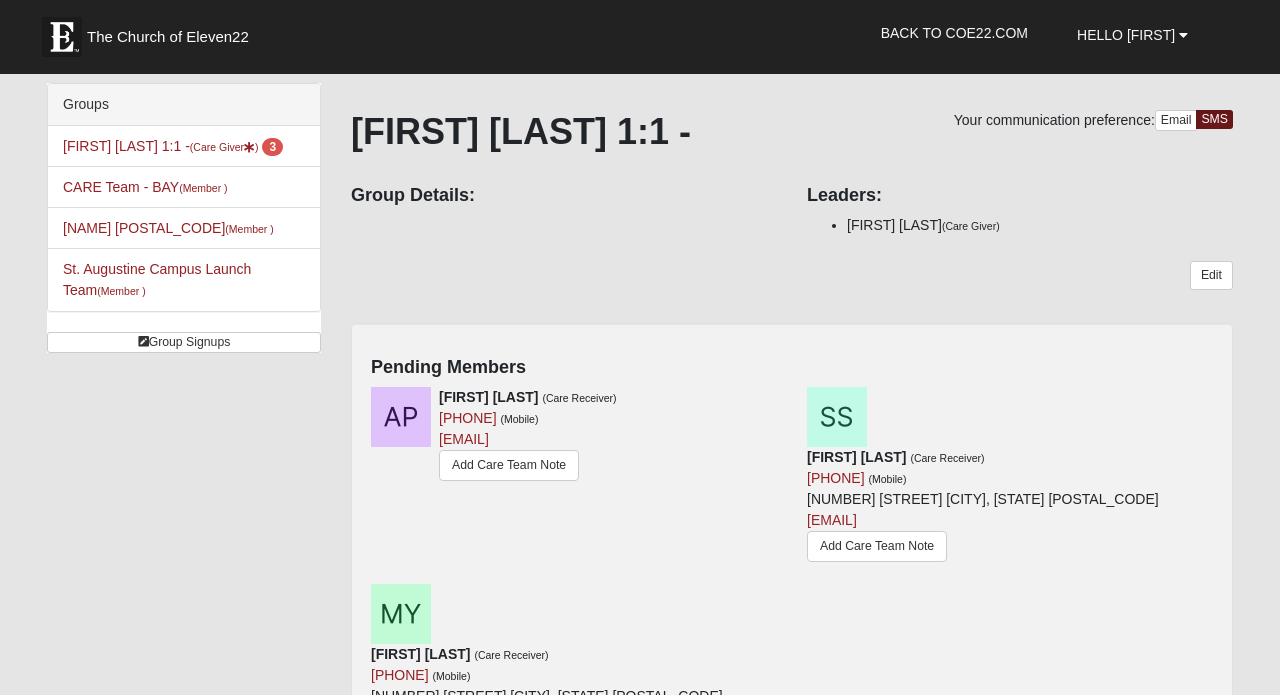 scroll, scrollTop: 0, scrollLeft: 0, axis: both 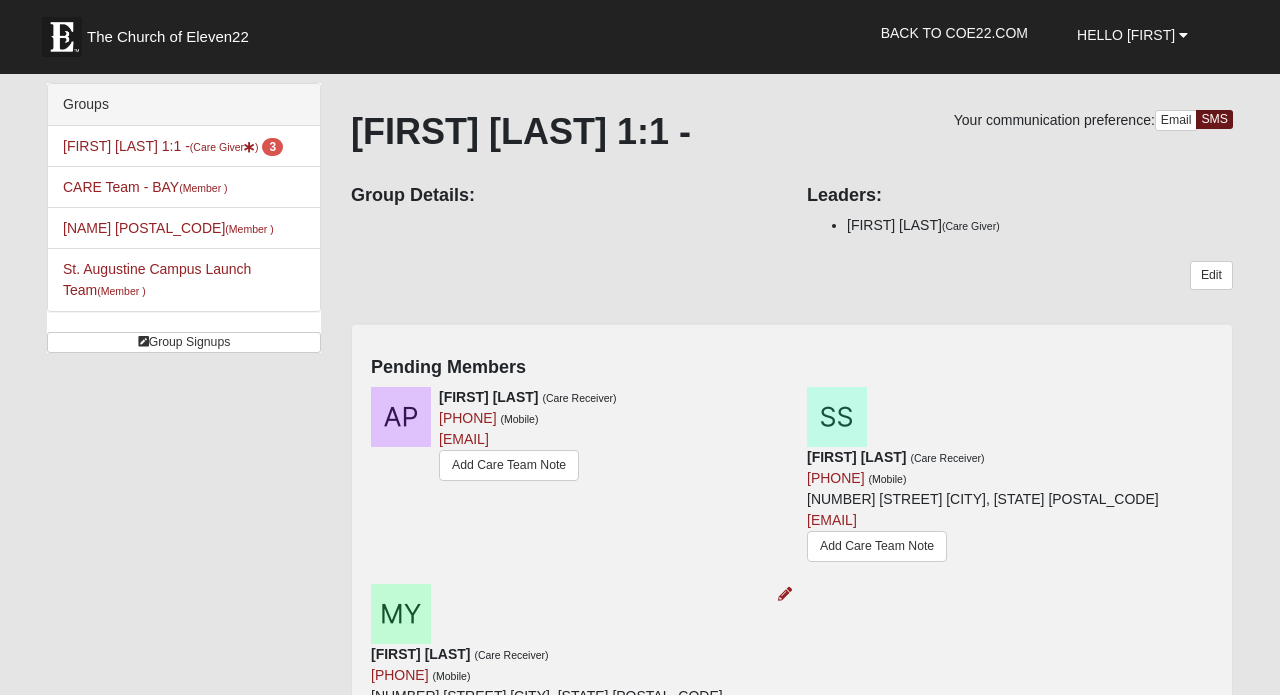 click on "Add Care Team Note" at bounding box center (441, 743) 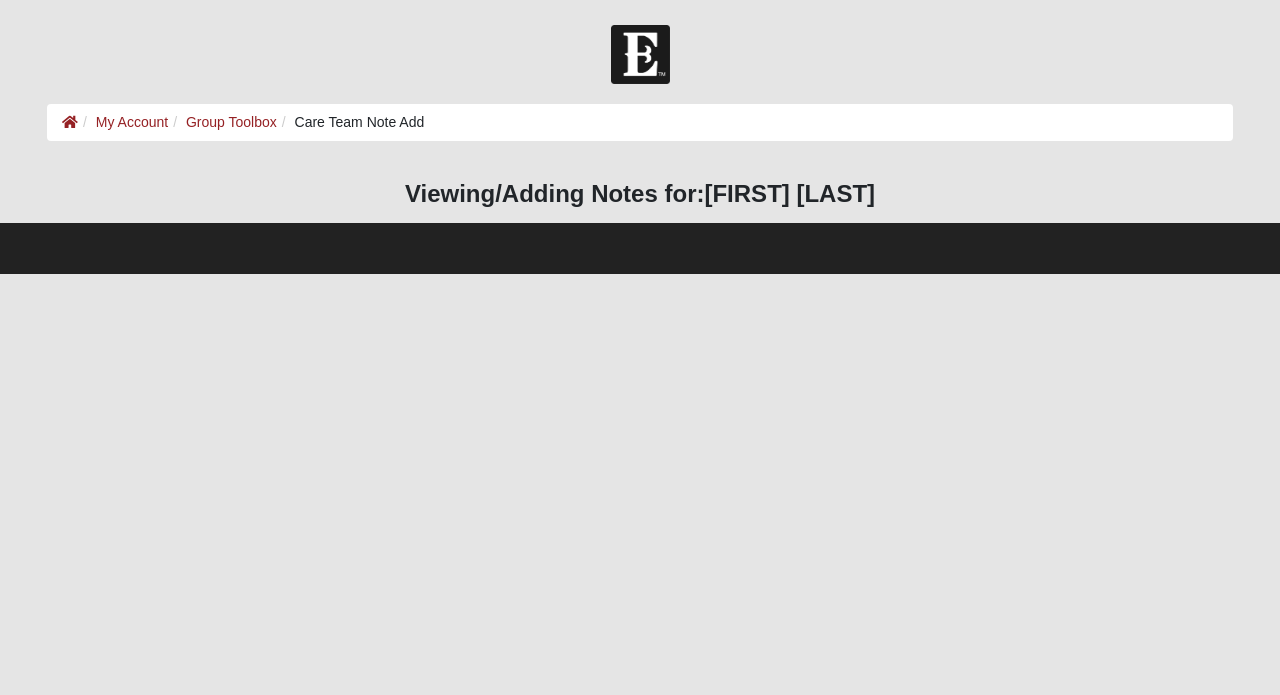 scroll, scrollTop: 0, scrollLeft: 0, axis: both 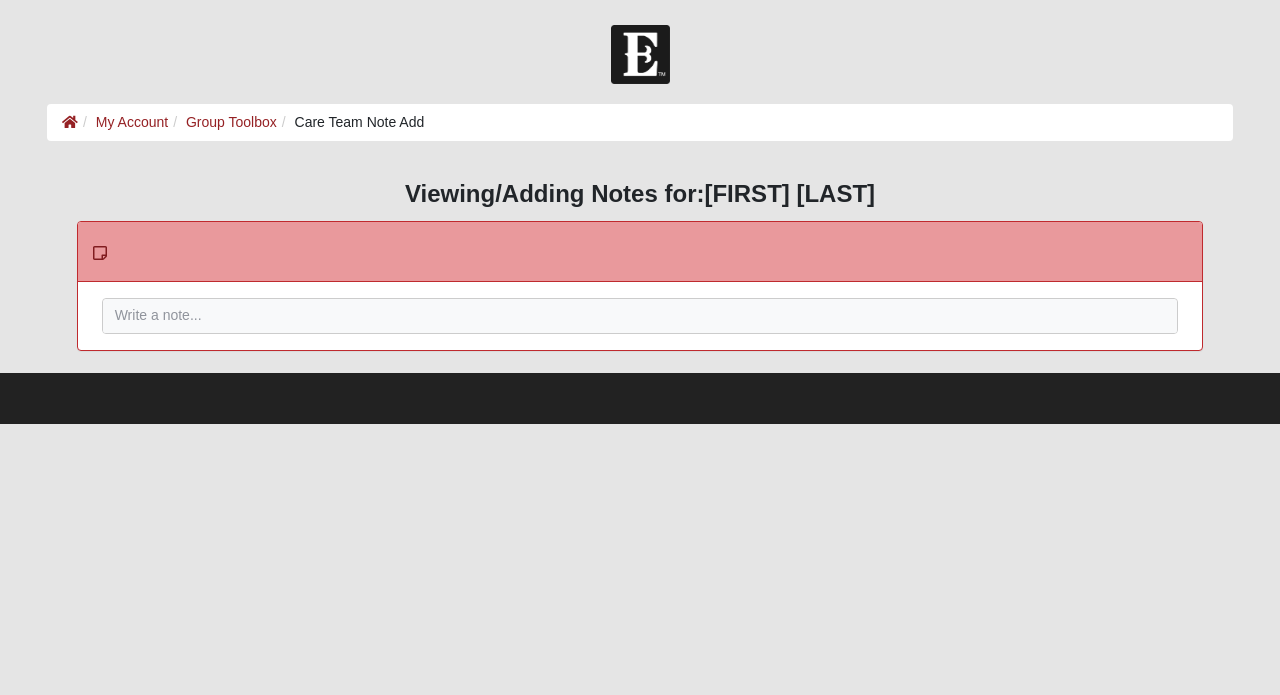 click on "Care Team Note Add" at bounding box center (351, 122) 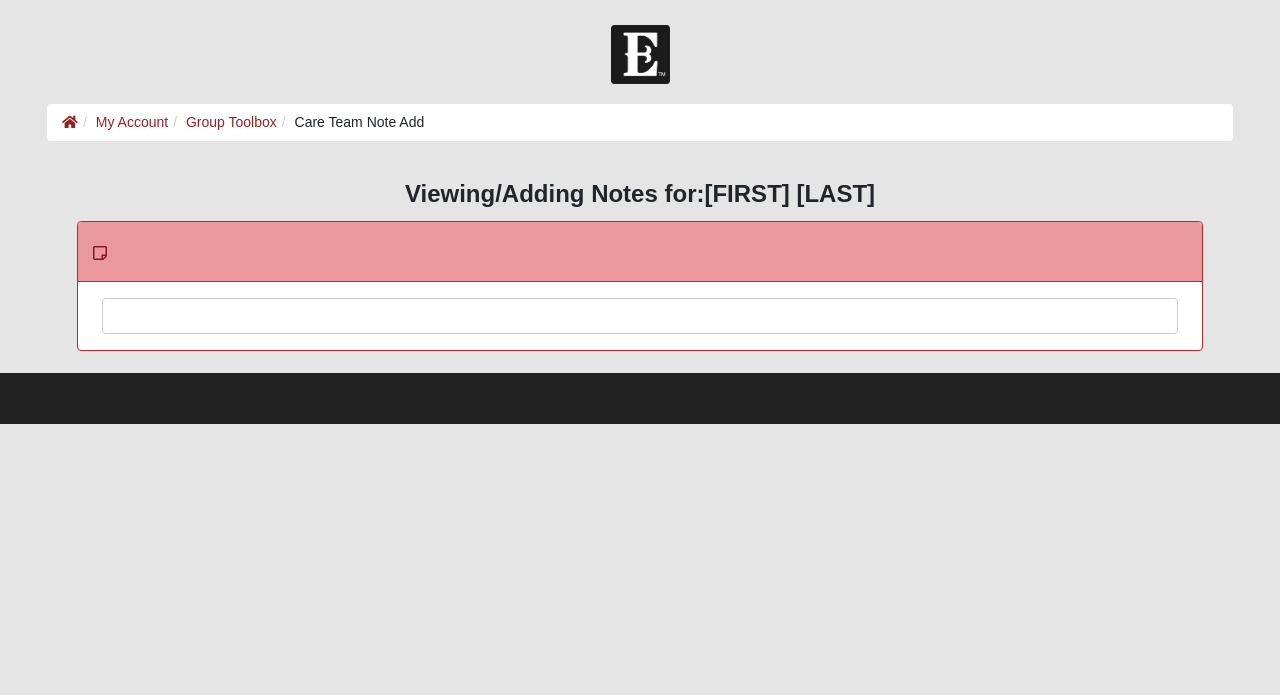 click at bounding box center [640, 343] 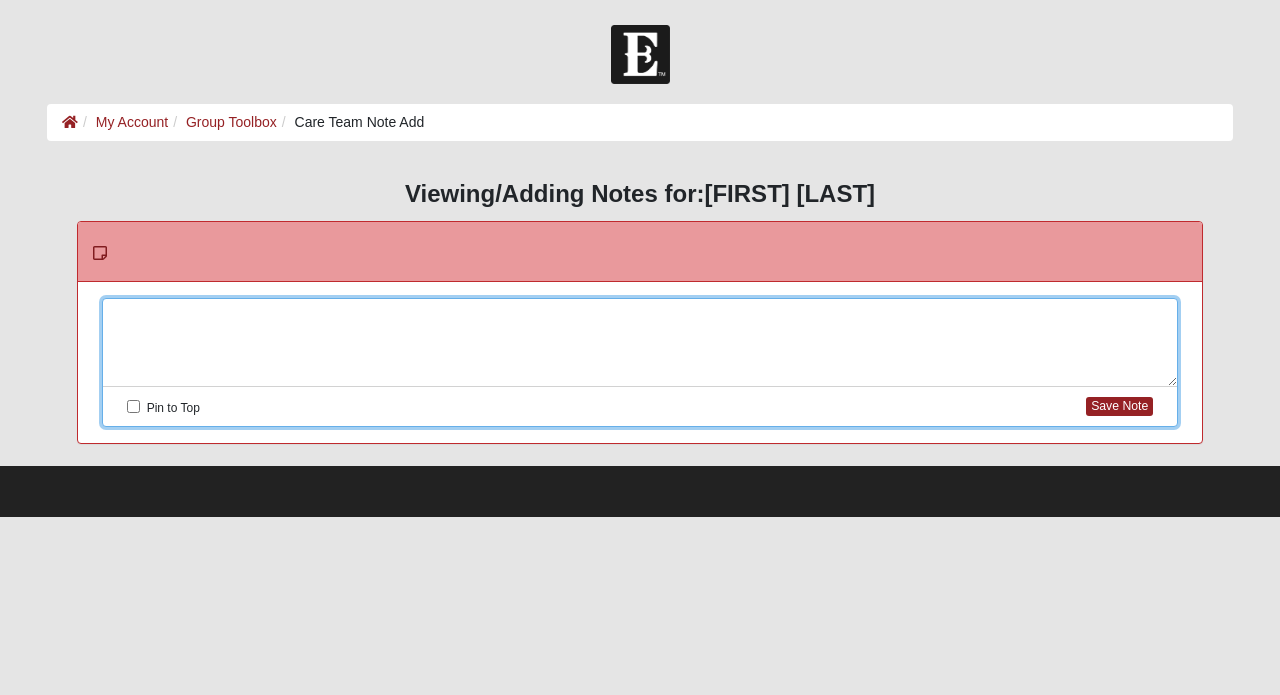 type 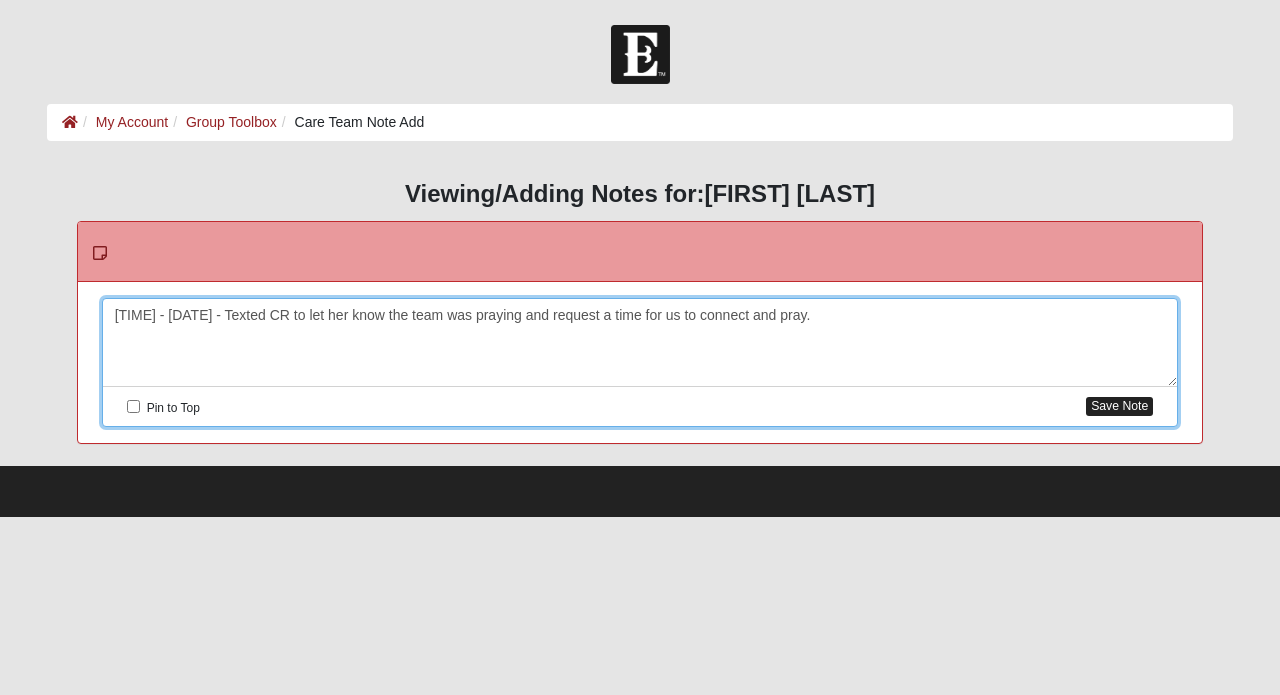 click on "Save Note" at bounding box center [1119, 406] 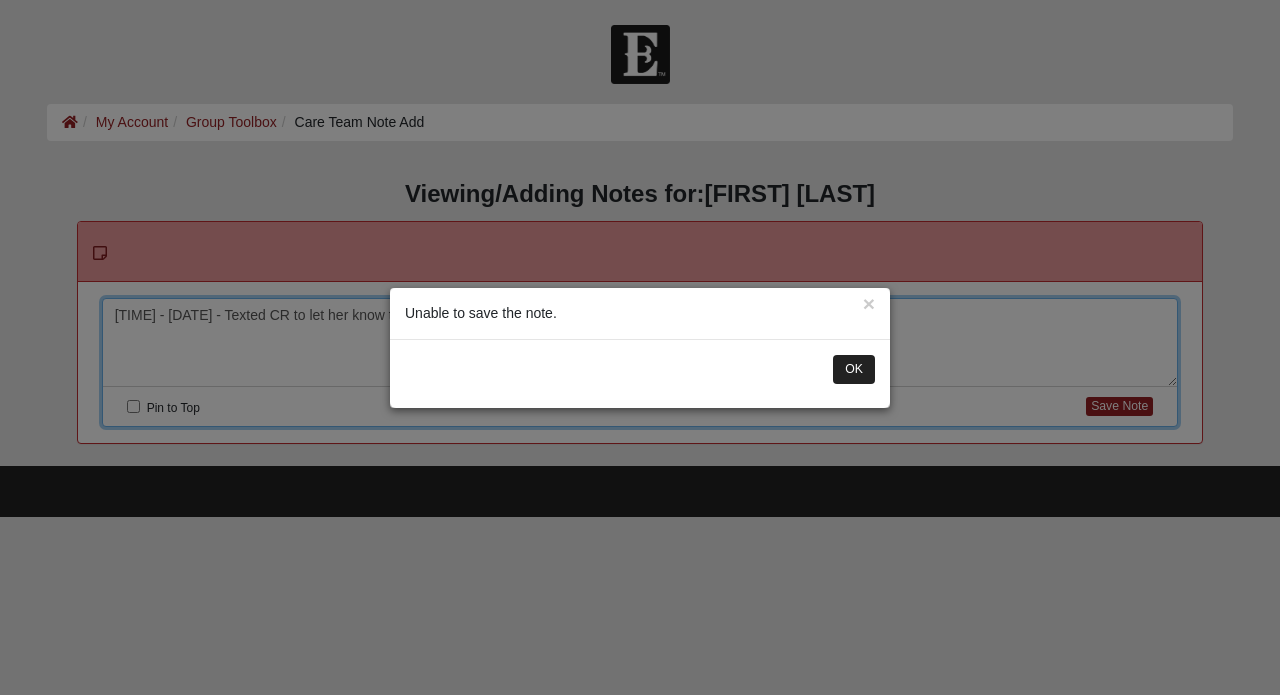 click on "OK" at bounding box center [854, 369] 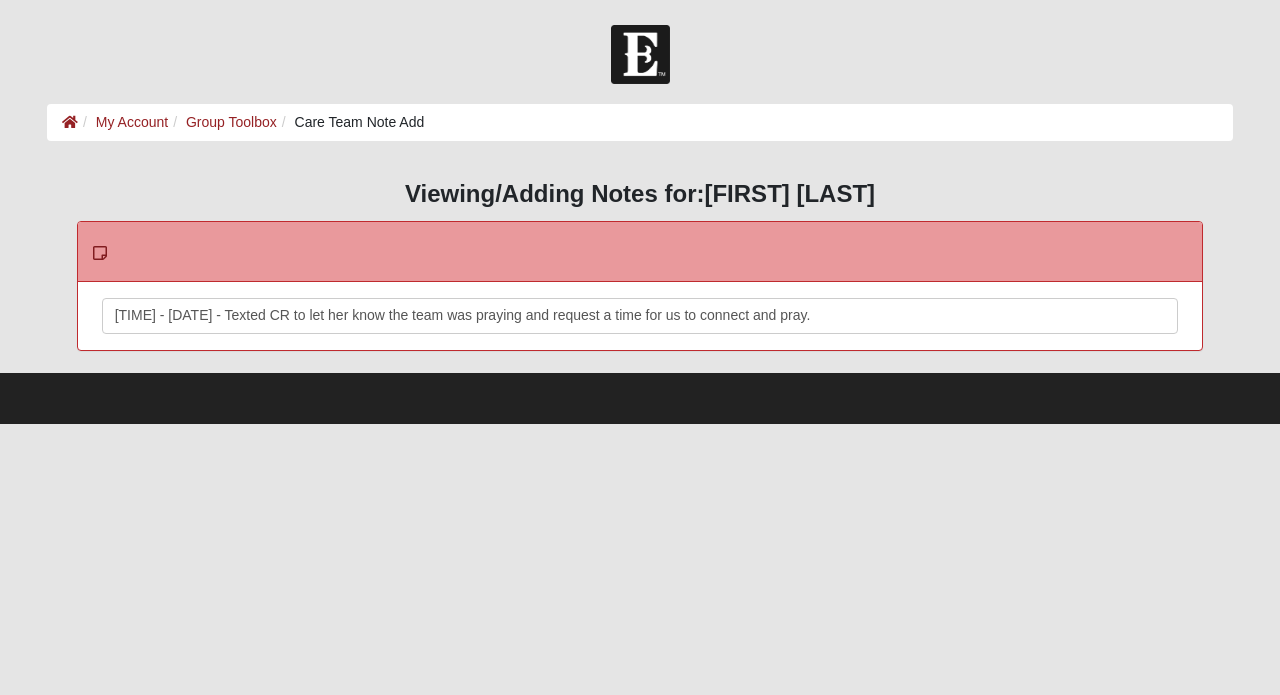 click on "11:30 AM - 8/4/25 - Texted CR to let her know the team was praying and request a time for us to connect and pray." at bounding box center [640, 343] 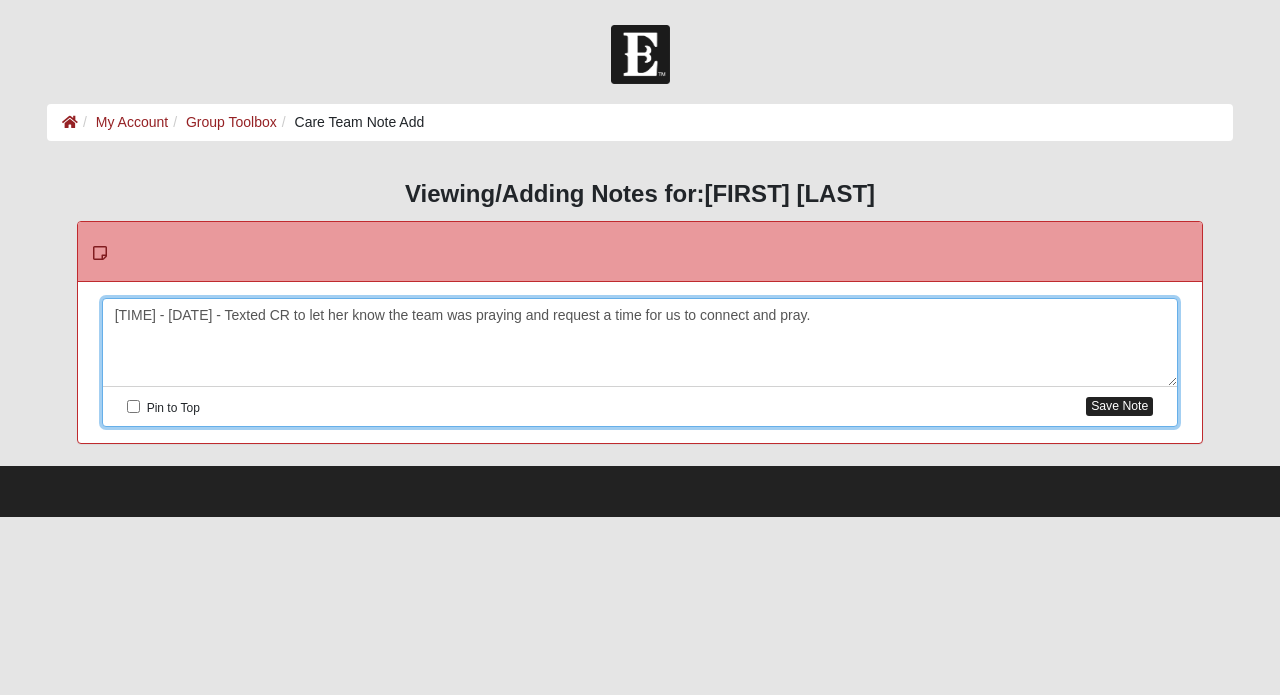 click on "Save Note" at bounding box center [1119, 406] 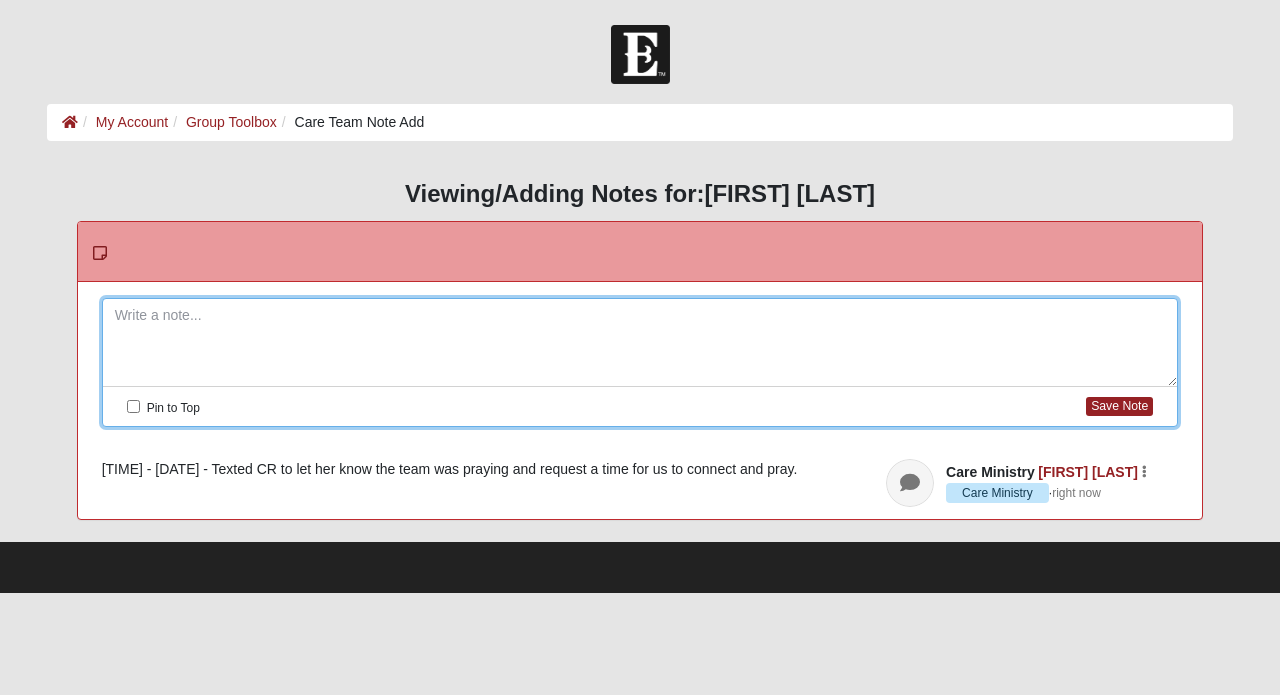 click at bounding box center (100, 253) 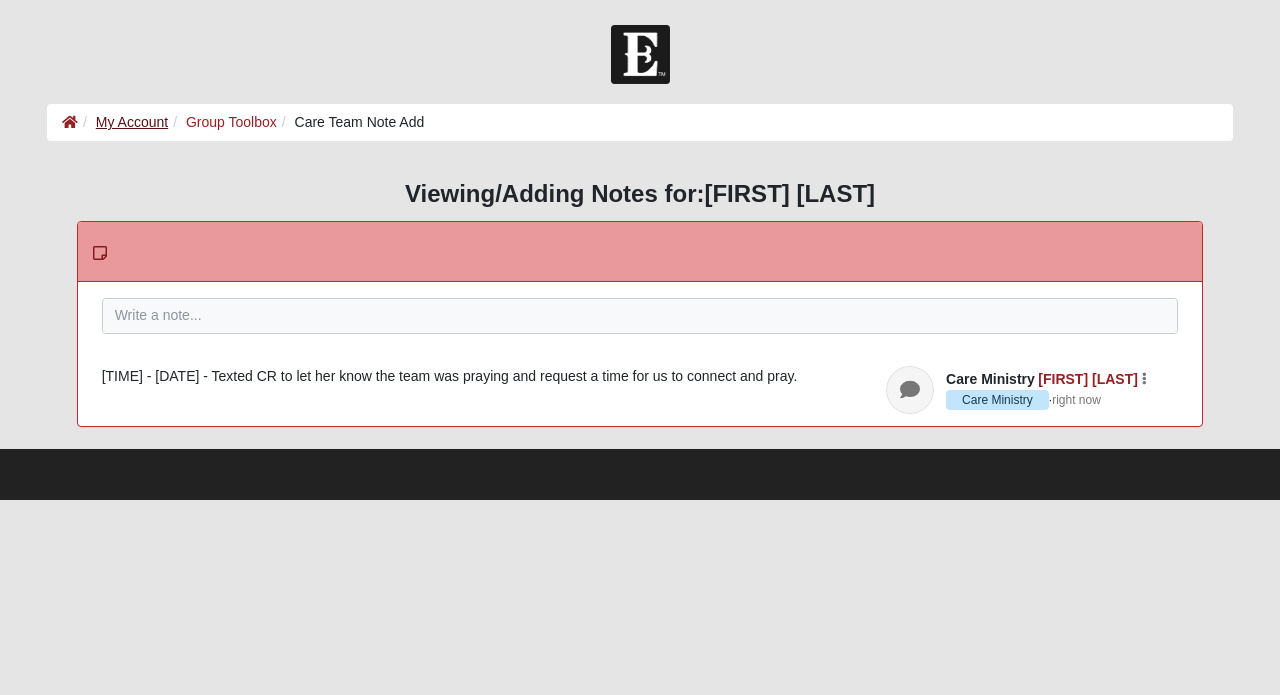 click on "My Account" at bounding box center (132, 122) 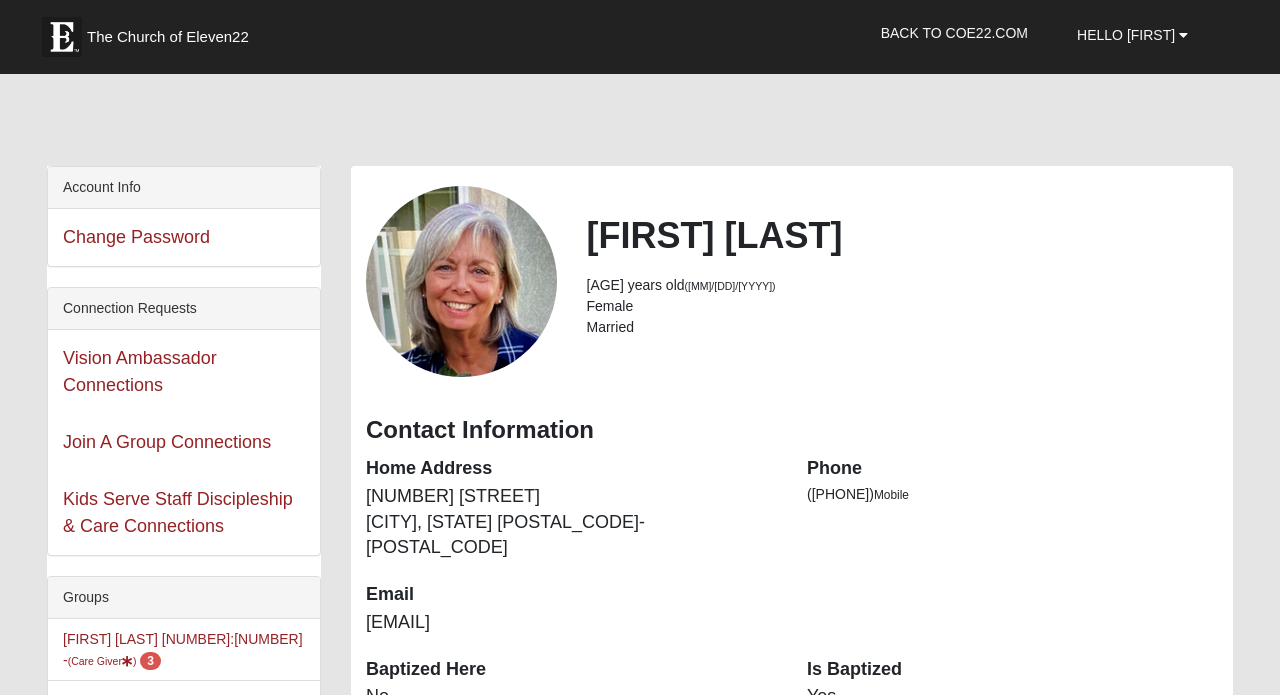 scroll, scrollTop: 0, scrollLeft: 0, axis: both 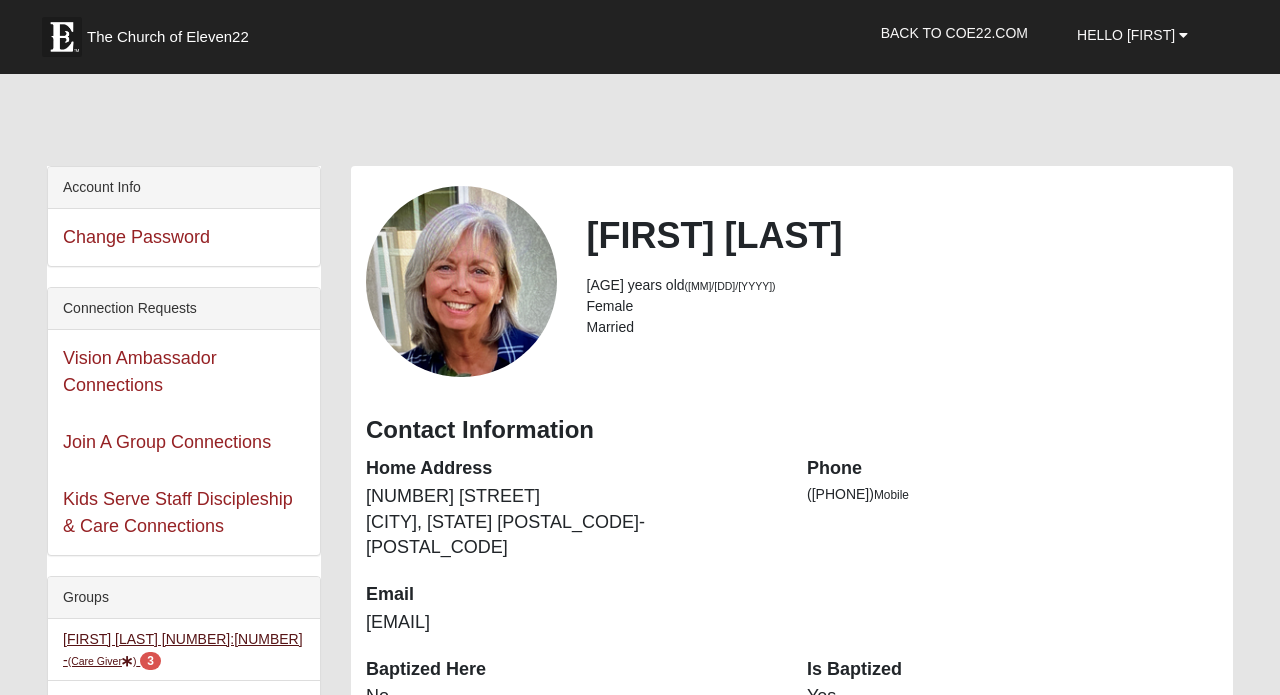 click on "[CITY] [POSTAL_CODE]  (Member        )" at bounding box center [164, 742] 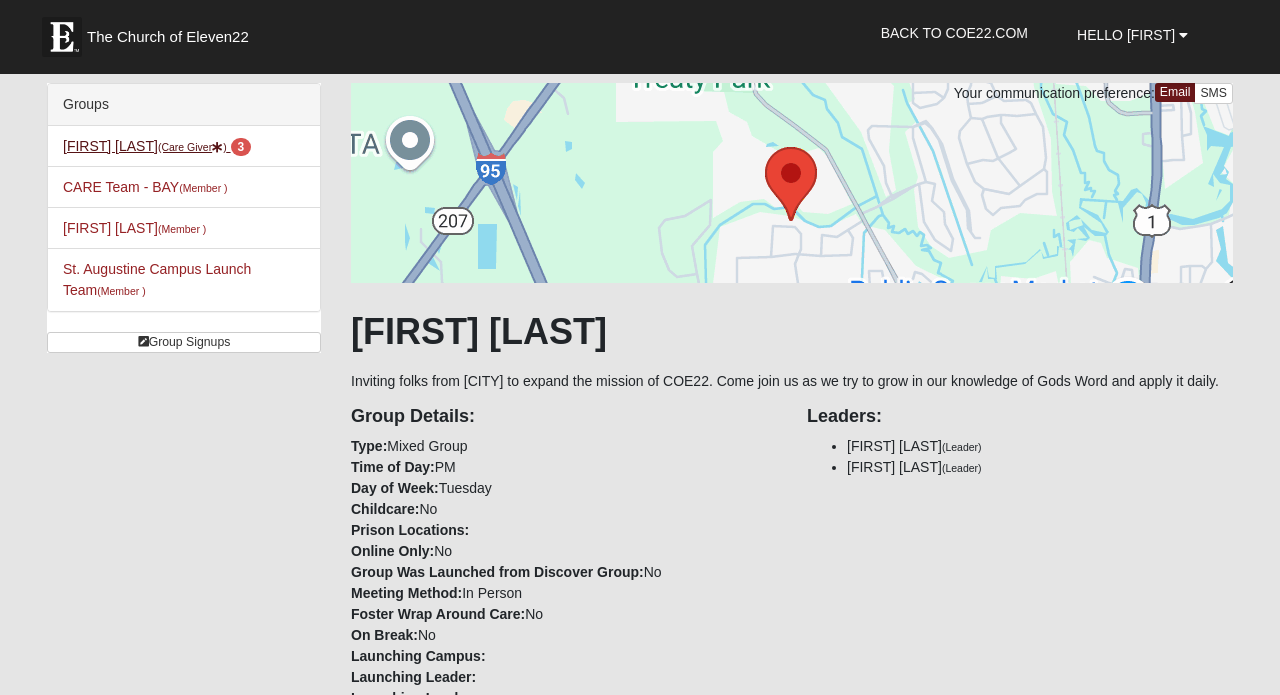 click on "Lisa Jacob 1:1 -  (Care Giver
)
3" at bounding box center (157, 146) 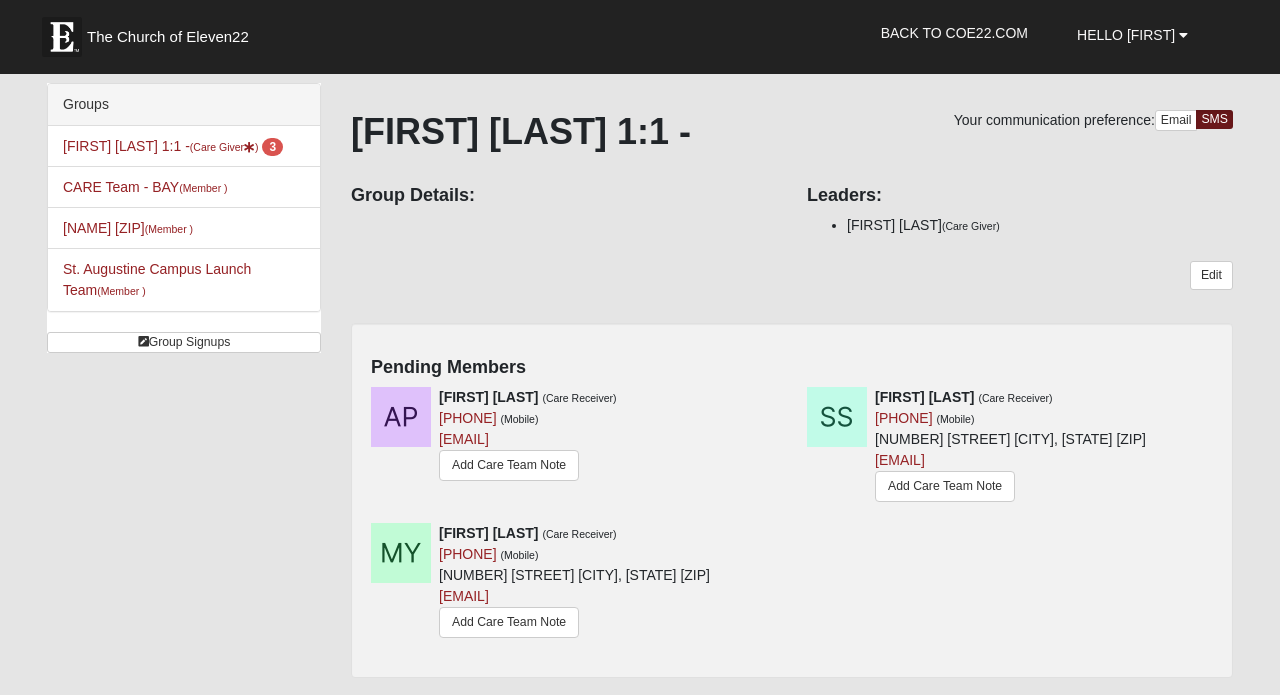 scroll, scrollTop: 0, scrollLeft: 0, axis: both 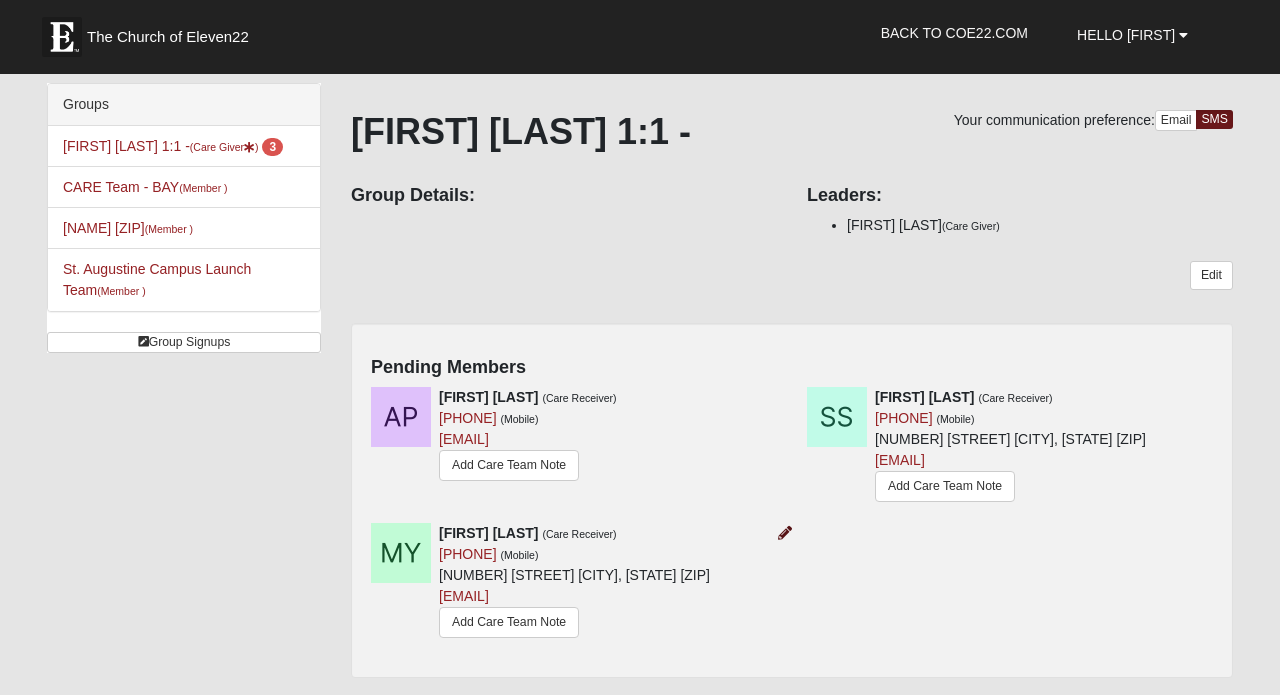 click at bounding box center [785, 533] 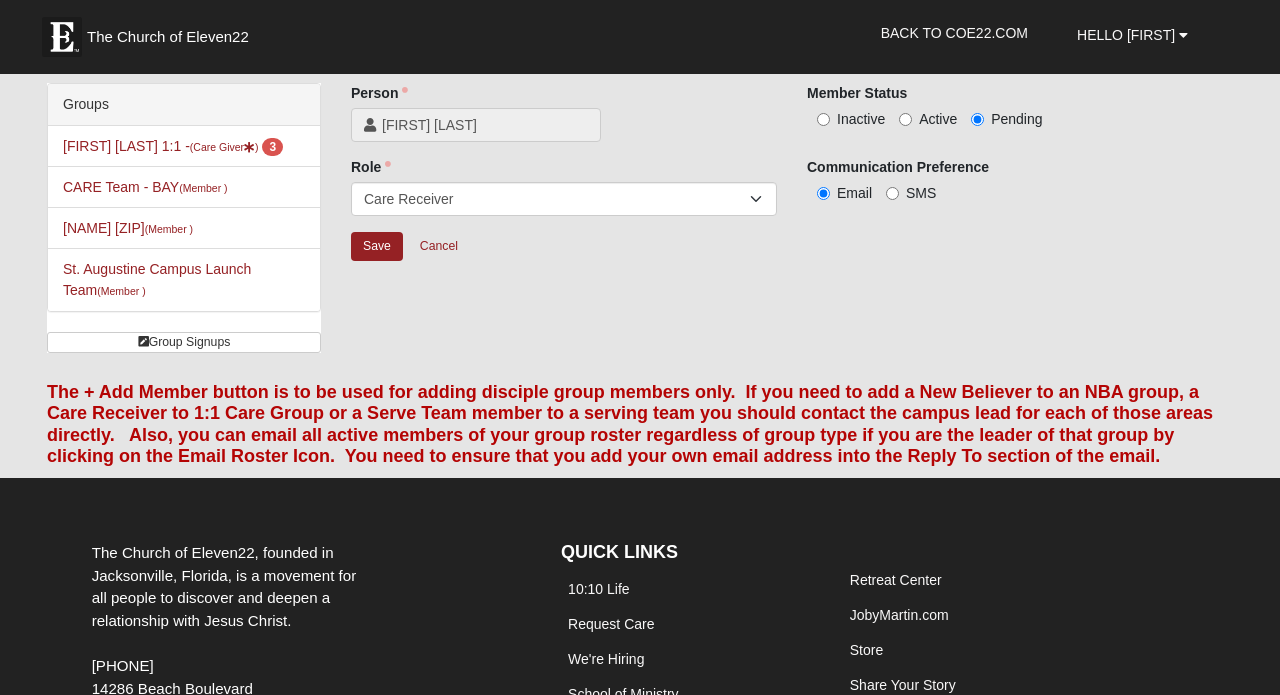 scroll, scrollTop: 0, scrollLeft: 0, axis: both 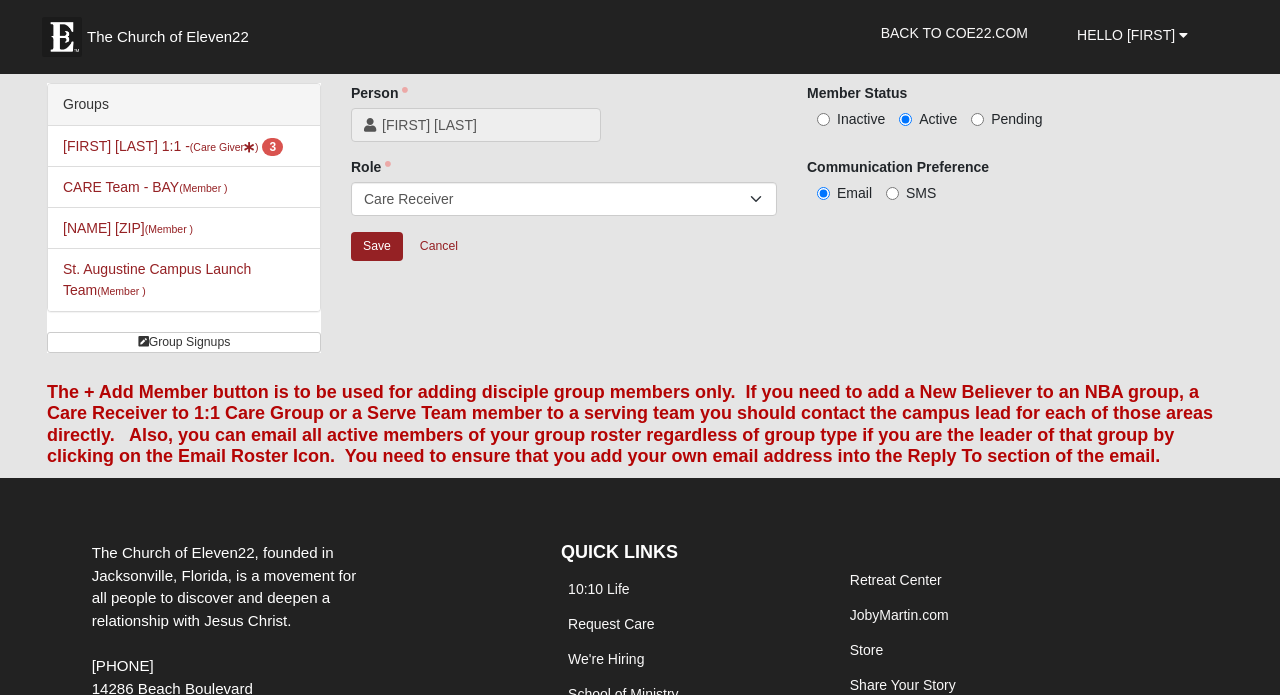 click on "SMS" at bounding box center [892, 193] 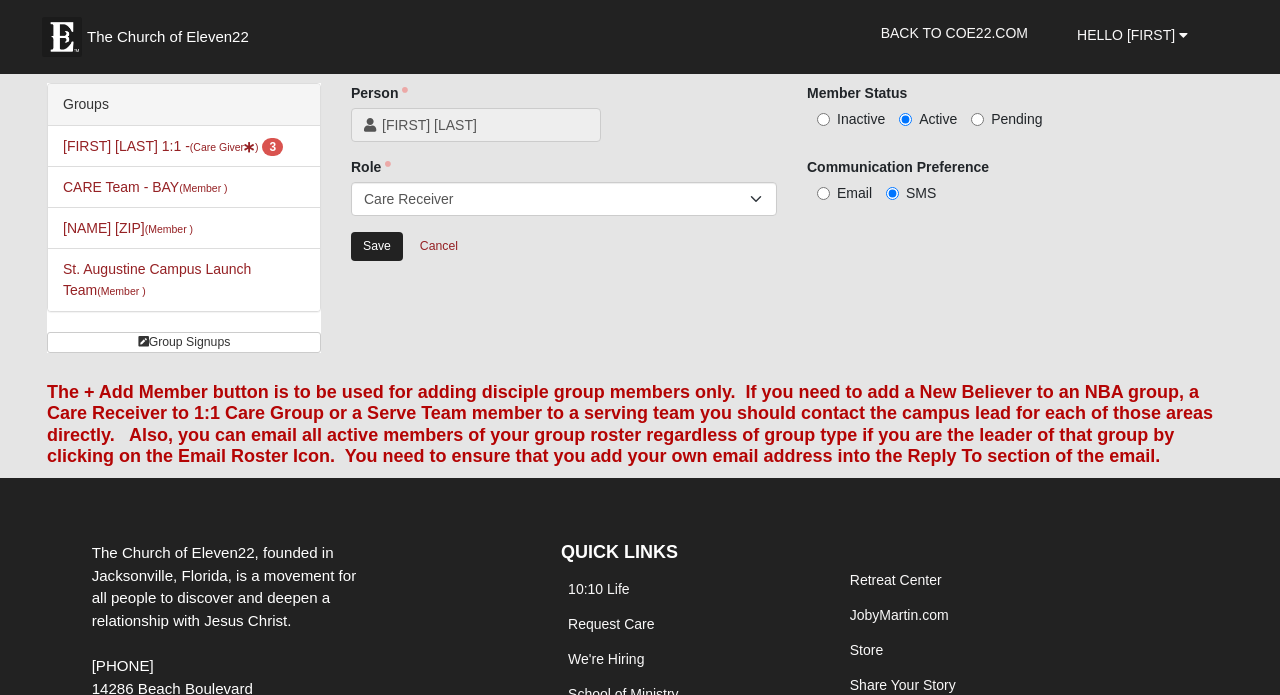 click on "Save" at bounding box center (377, 246) 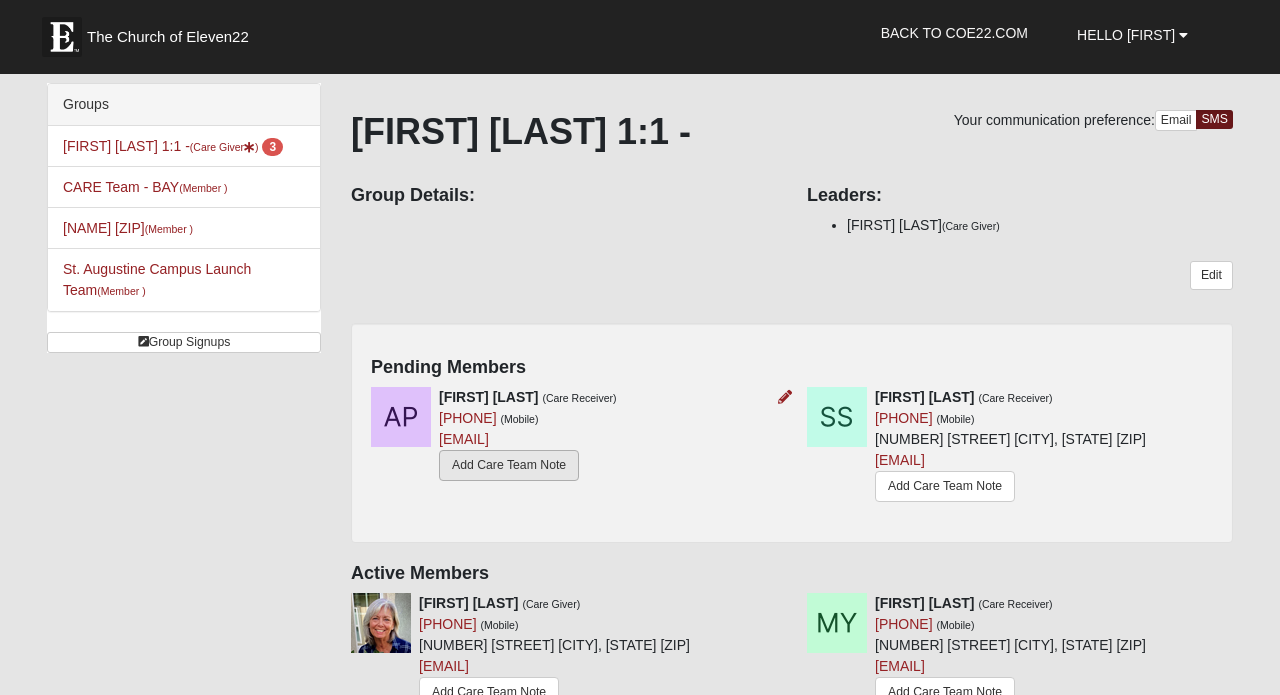 click on "Add Care Team Note" at bounding box center (509, 465) 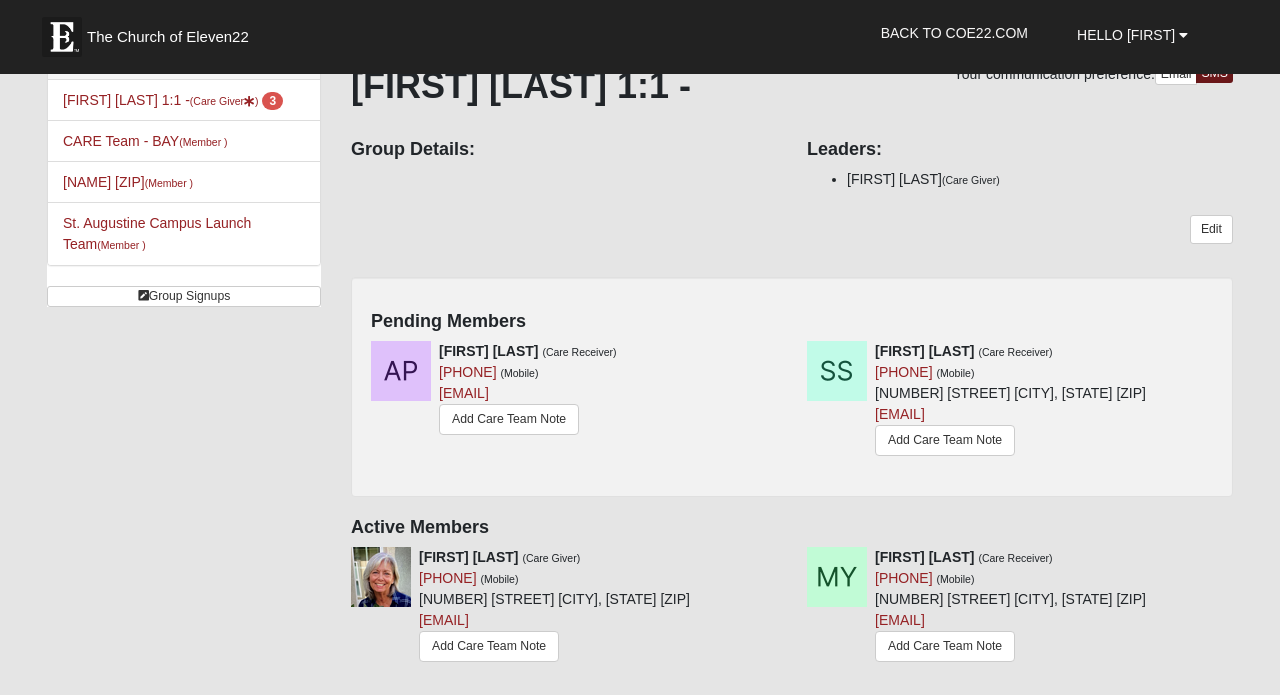 scroll, scrollTop: 48, scrollLeft: 0, axis: vertical 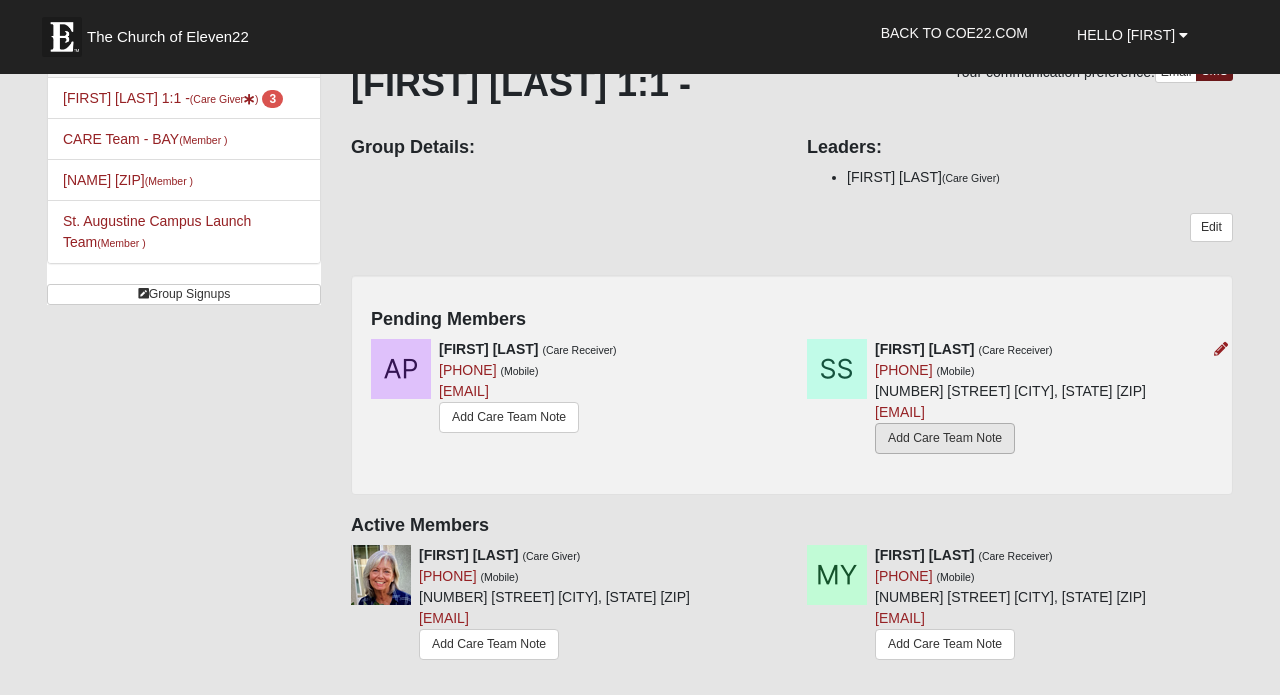 click on "Add Care Team Note" at bounding box center (945, 438) 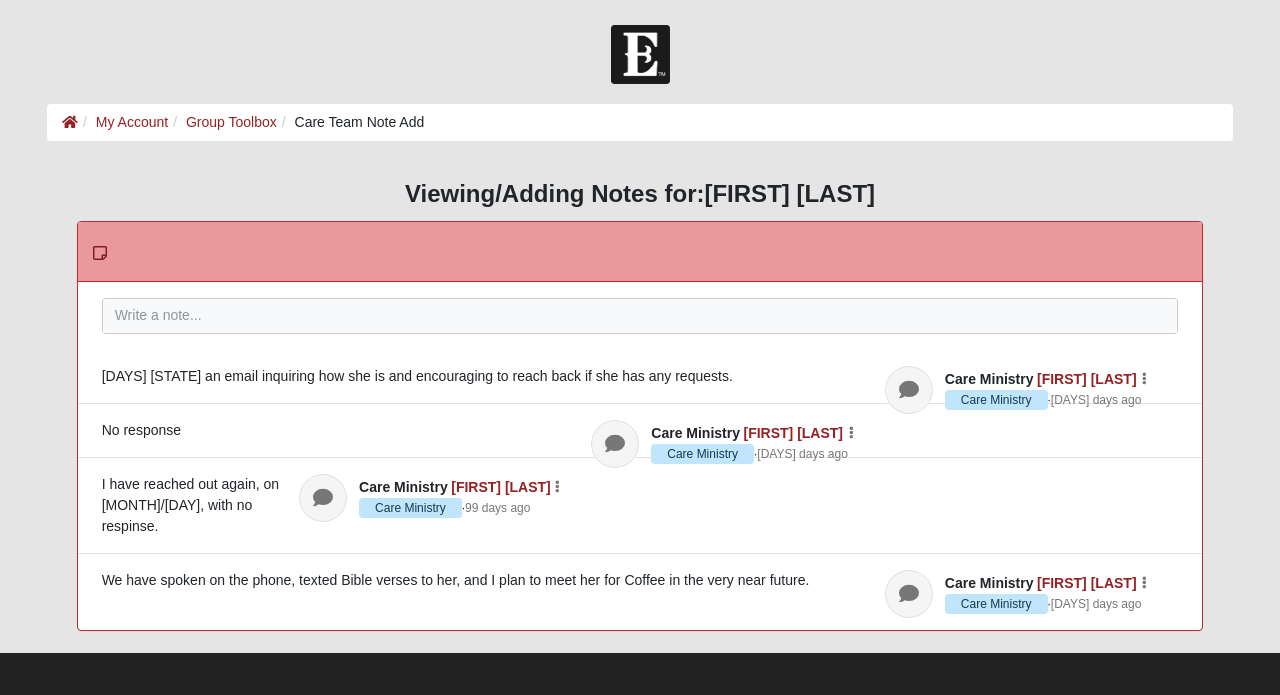 scroll, scrollTop: 0, scrollLeft: 0, axis: both 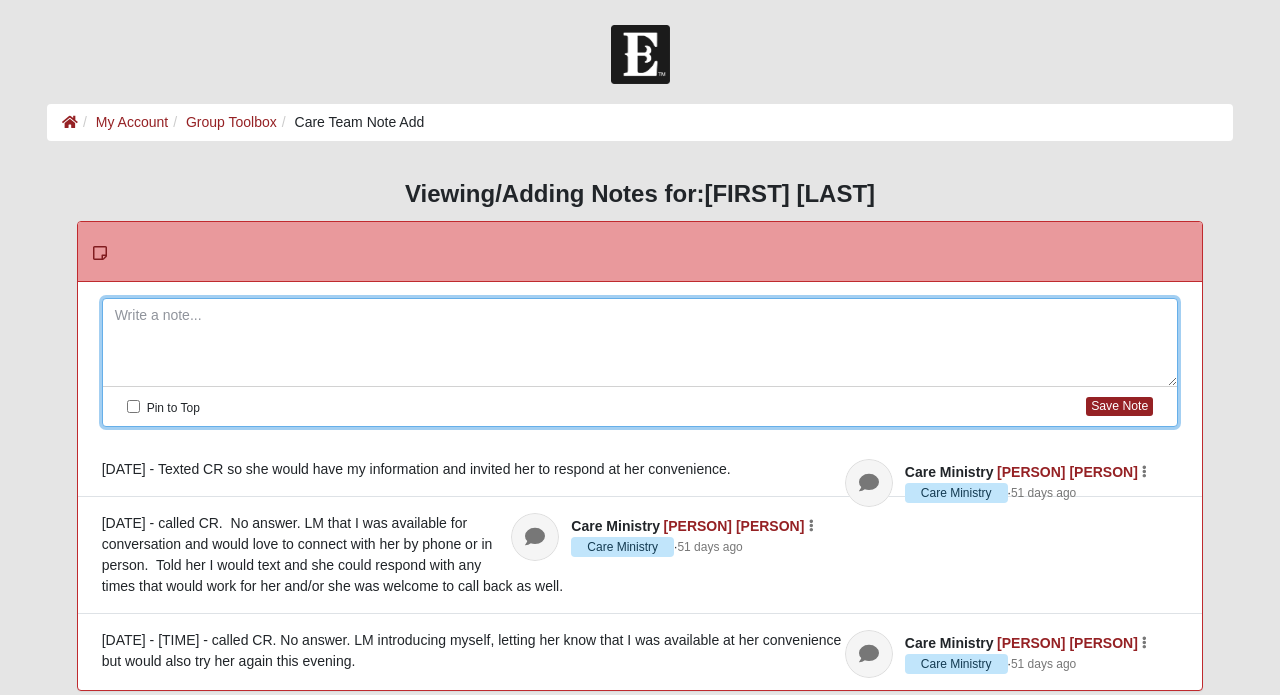 click at bounding box center [640, 343] 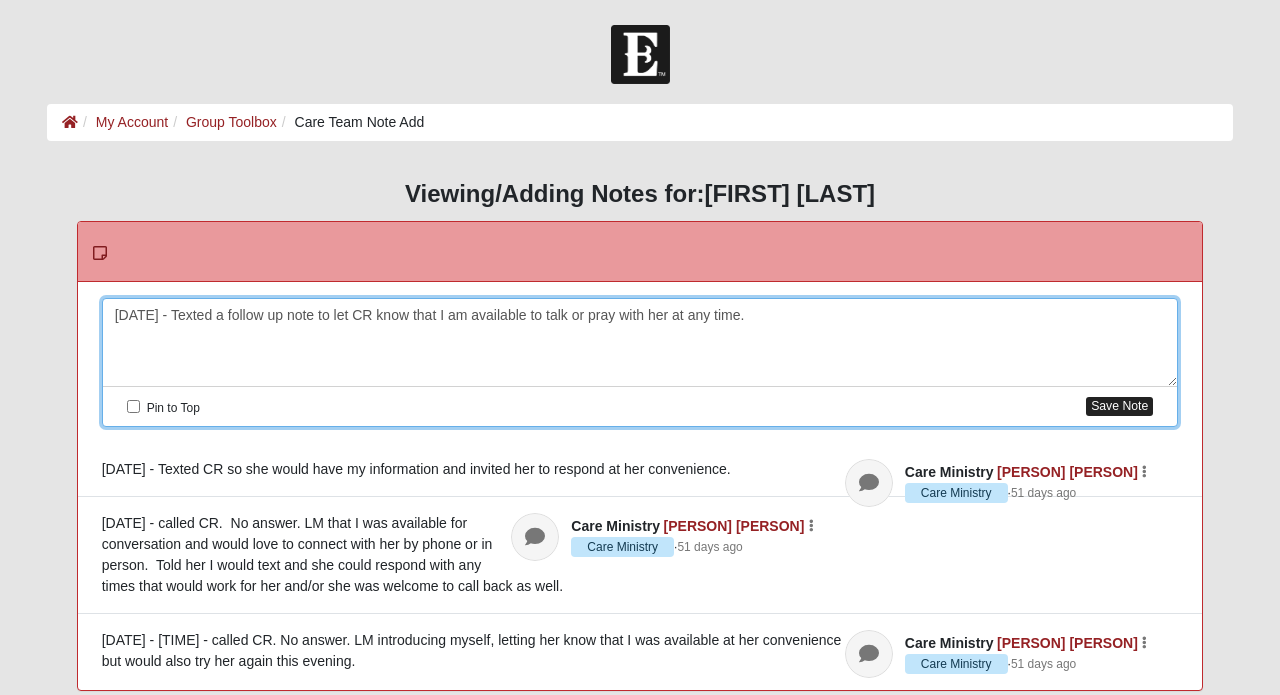 click on "Save Note" at bounding box center [1119, 406] 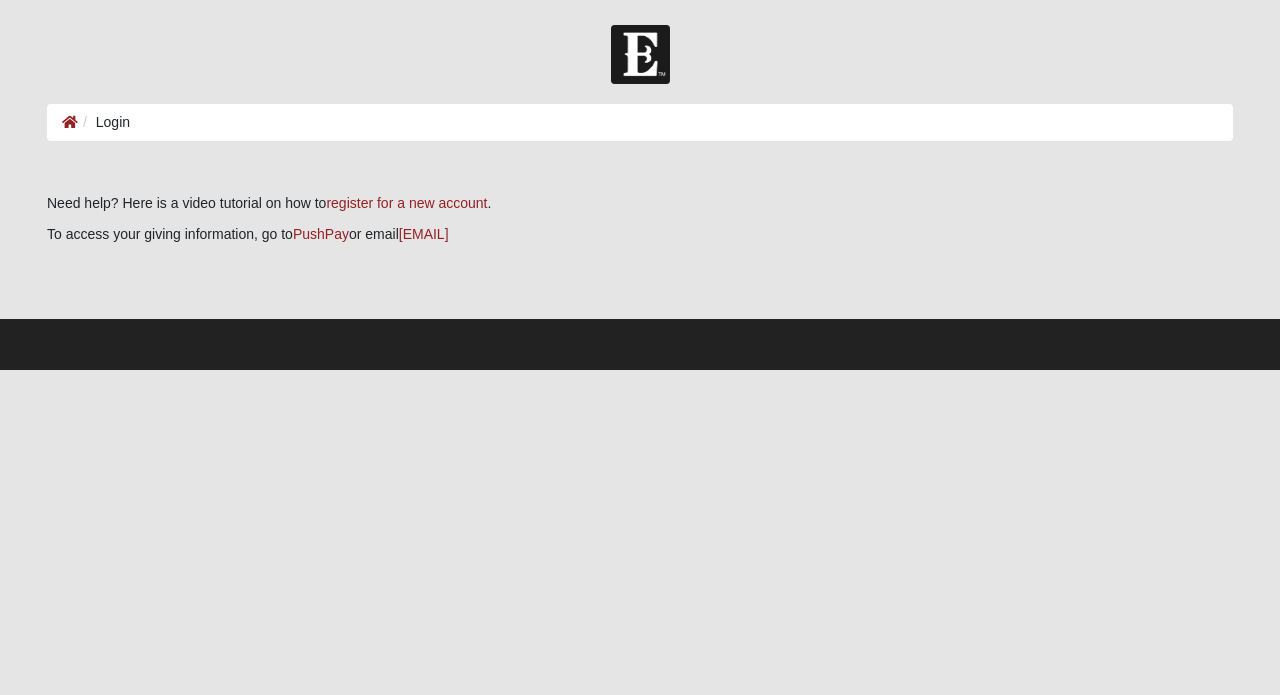 scroll, scrollTop: 0, scrollLeft: 0, axis: both 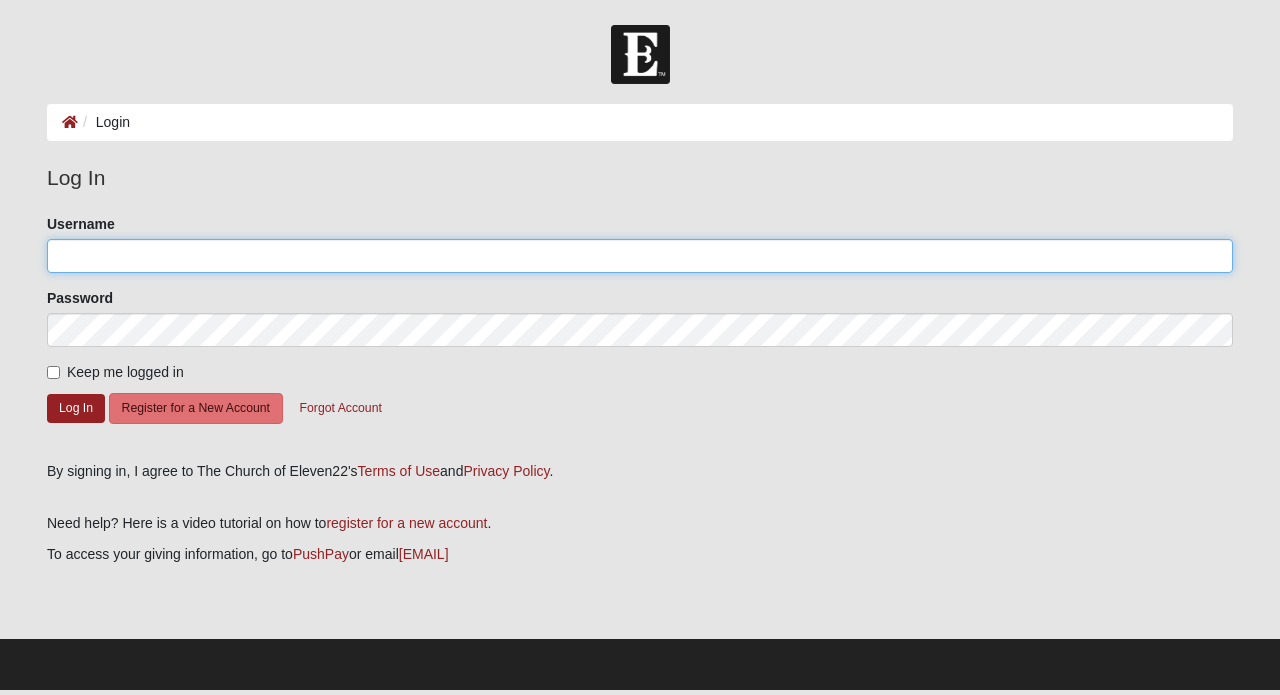 type on "[NAME]" 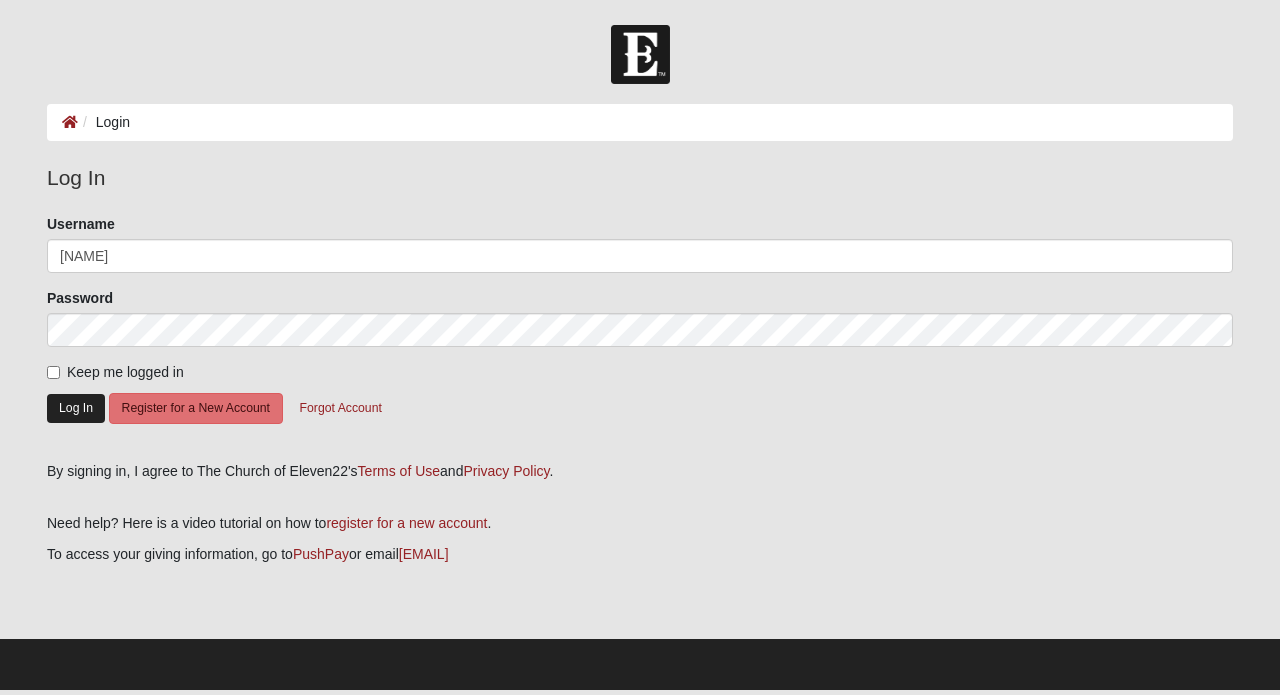 click on "Log In" 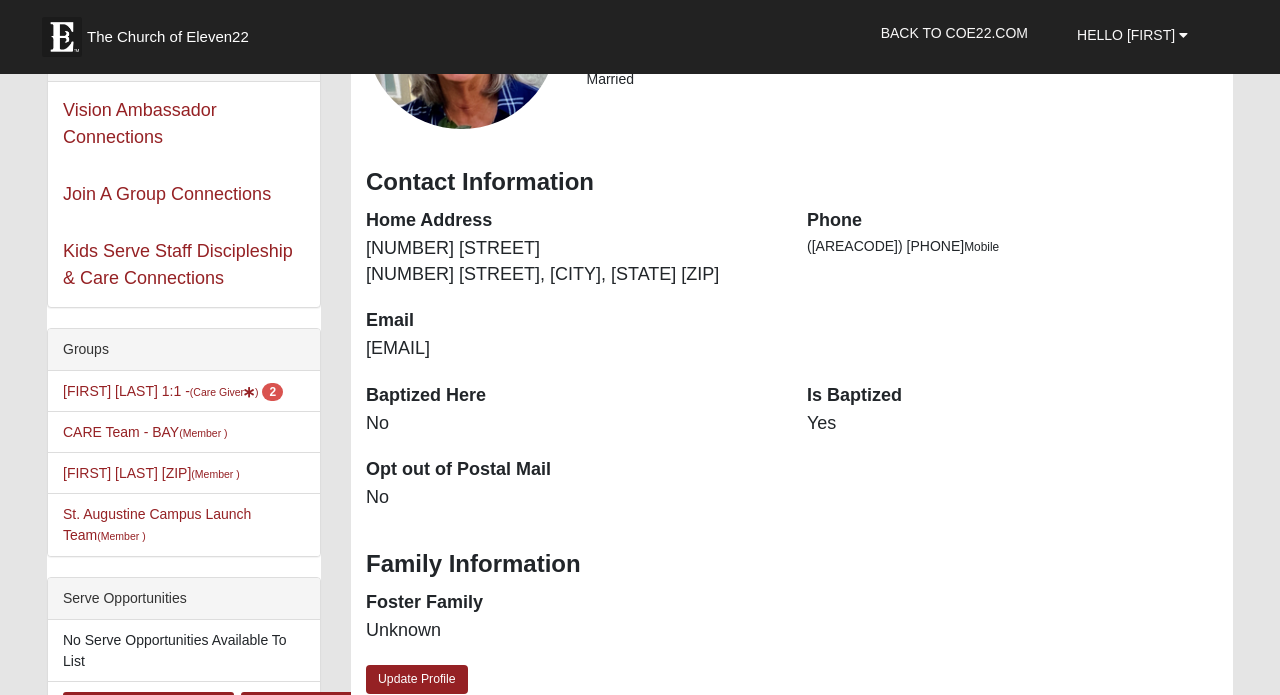 scroll, scrollTop: 249, scrollLeft: 0, axis: vertical 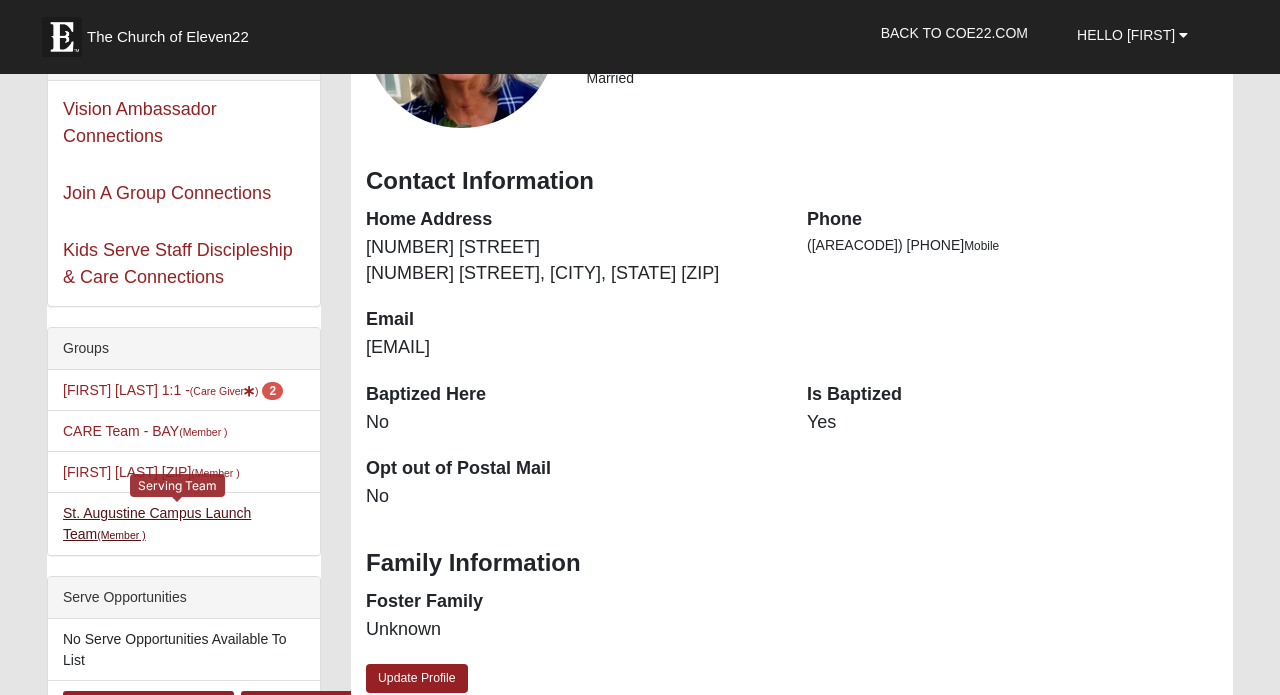 click on "[CITY] Campus Launch Team  (Member        )" at bounding box center (157, 523) 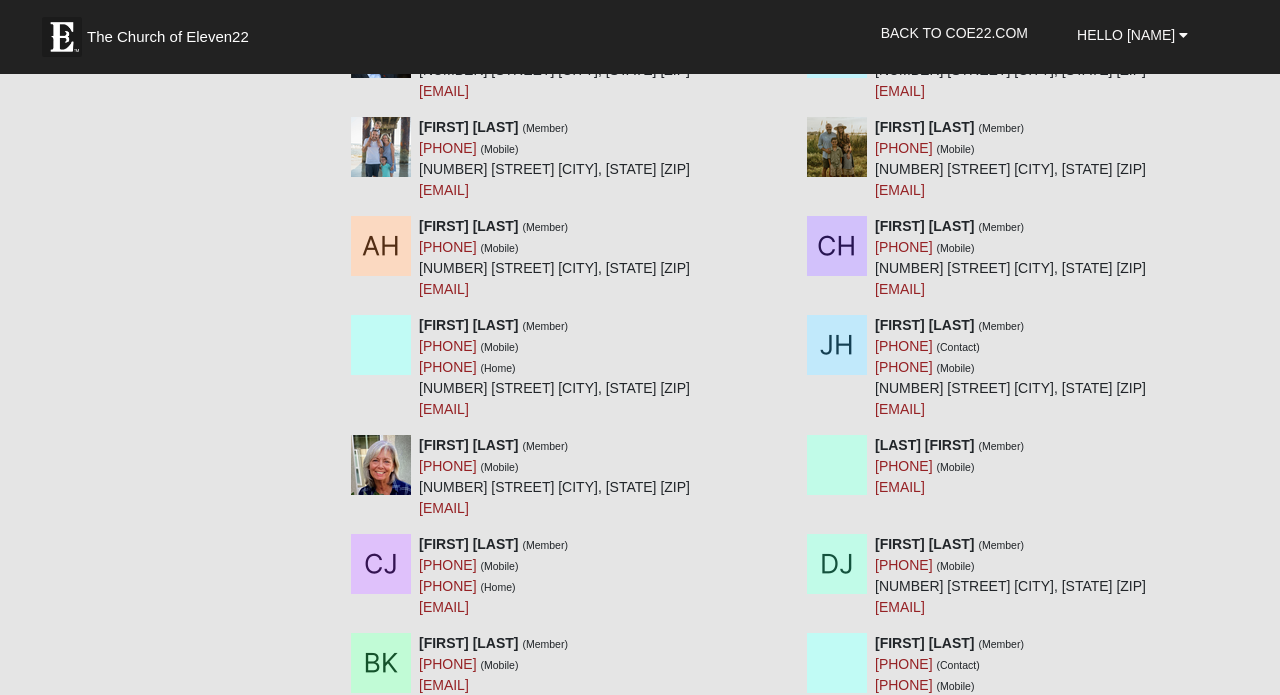 scroll, scrollTop: 3615, scrollLeft: 0, axis: vertical 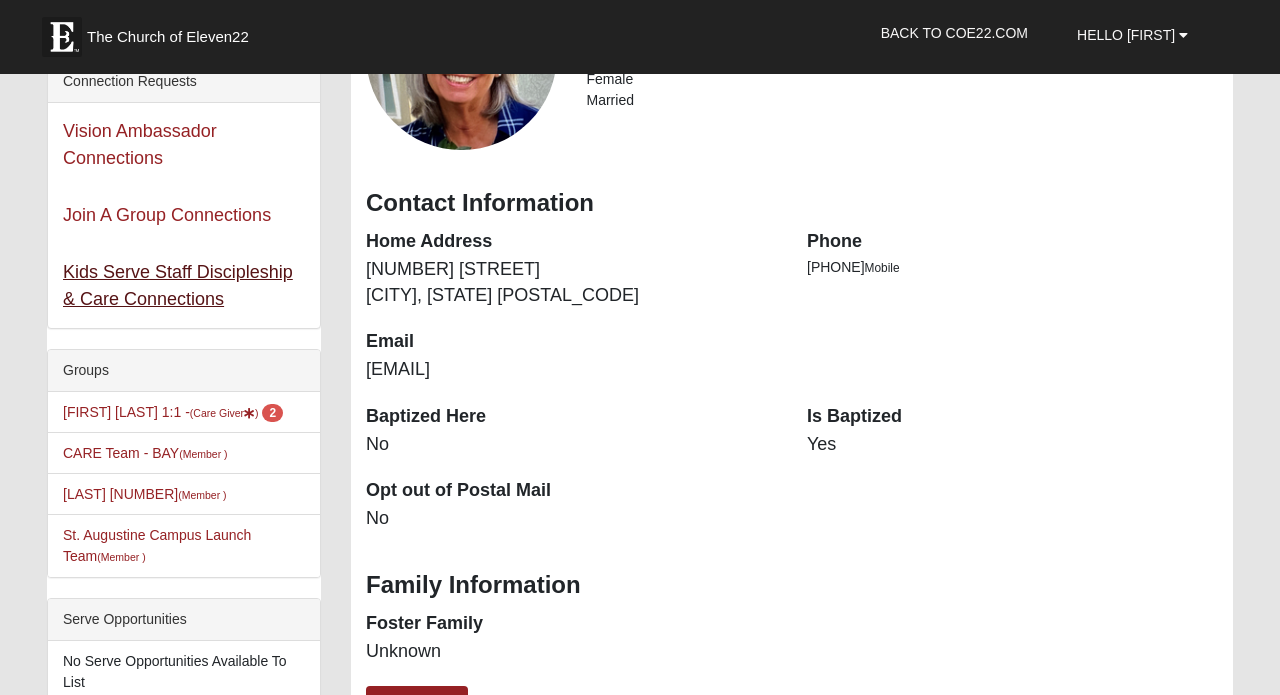 click on "Kids Serve Staff Discipleship & Care Connections" at bounding box center (178, 285) 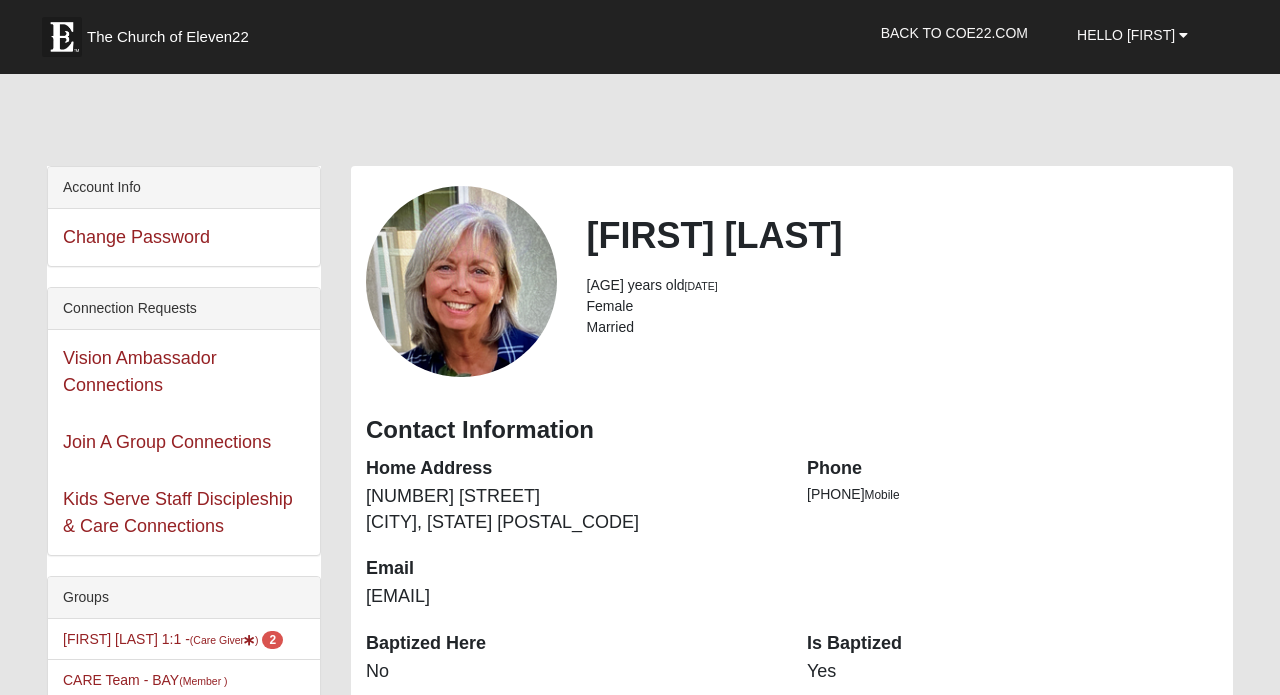 scroll, scrollTop: 0, scrollLeft: 0, axis: both 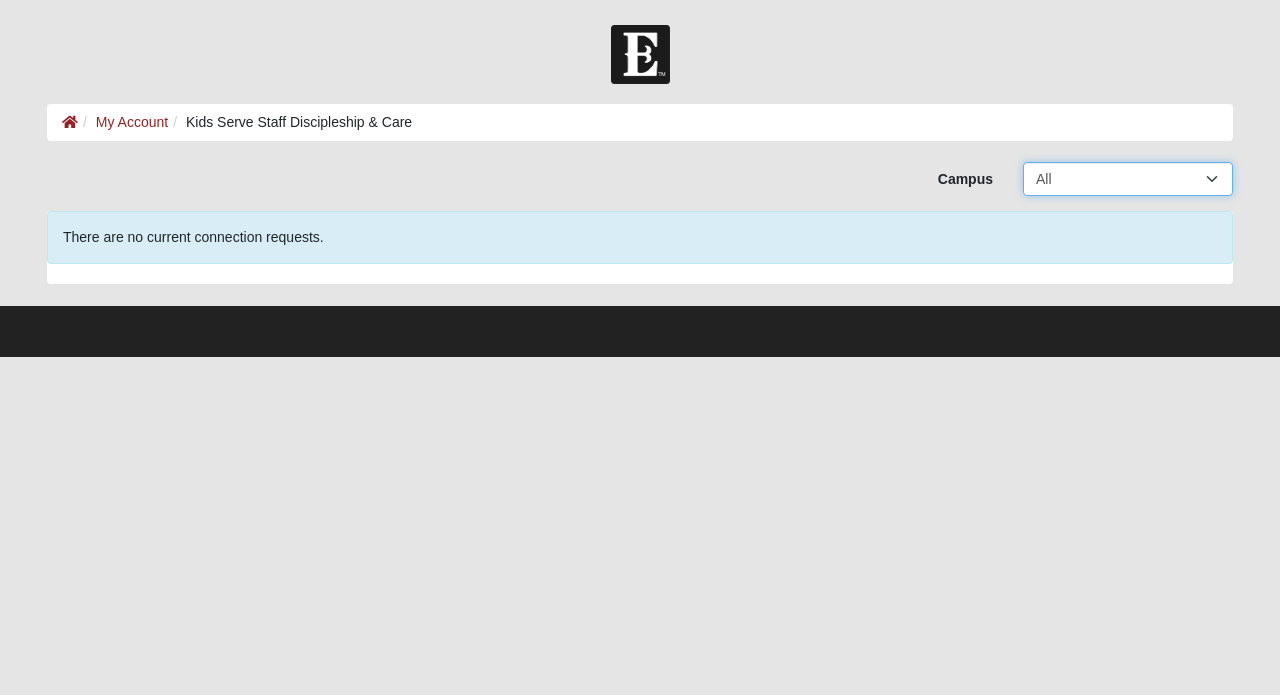 select on "19" 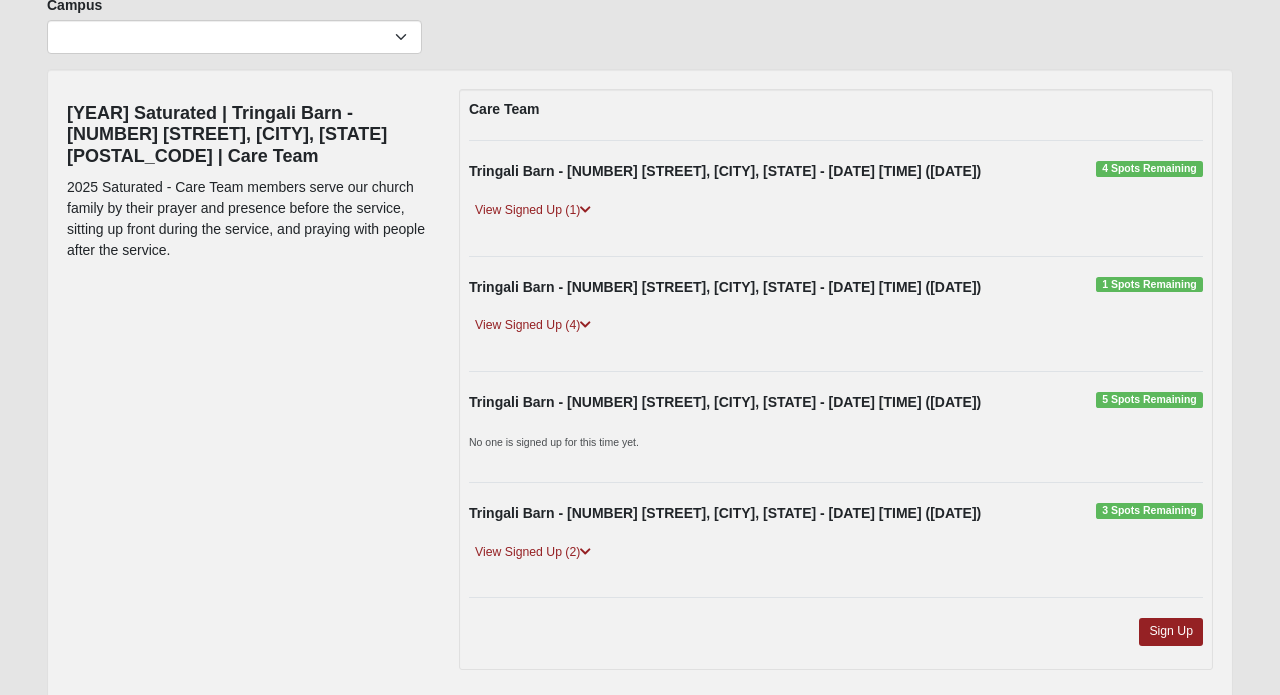 scroll, scrollTop: 173, scrollLeft: 0, axis: vertical 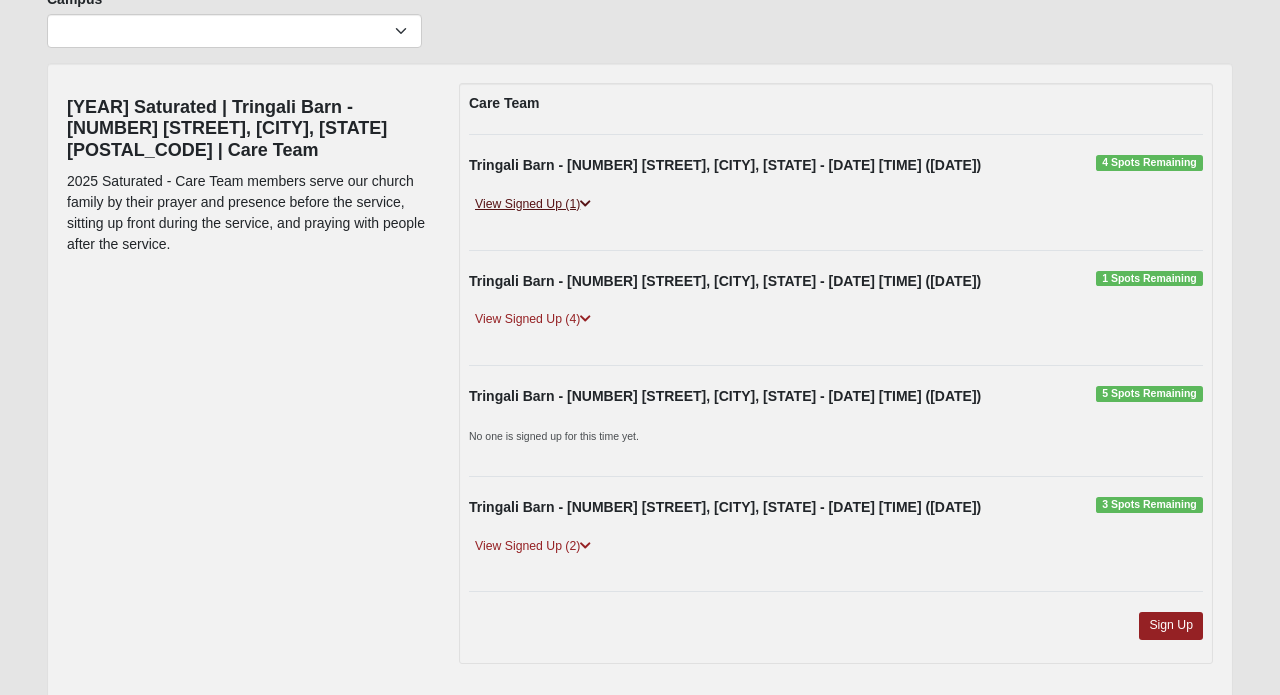 click on "View Signed Up (1)" at bounding box center [533, 204] 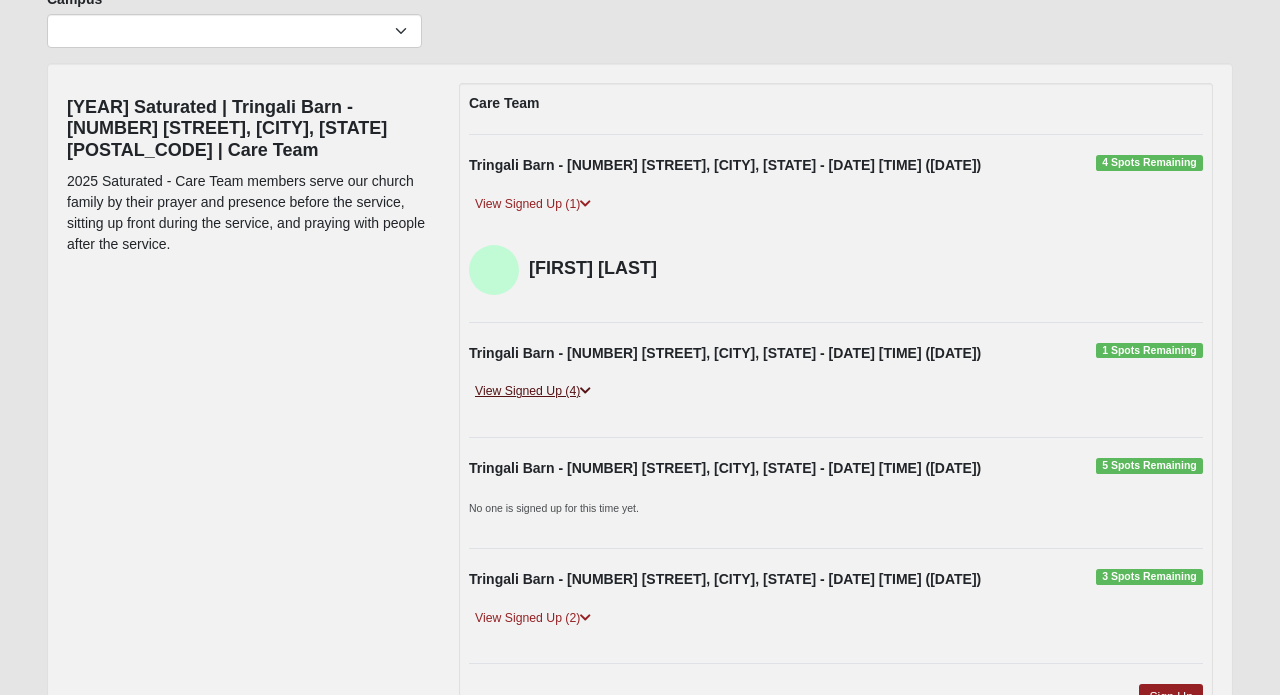 click on "View Signed Up (4)" at bounding box center (533, 391) 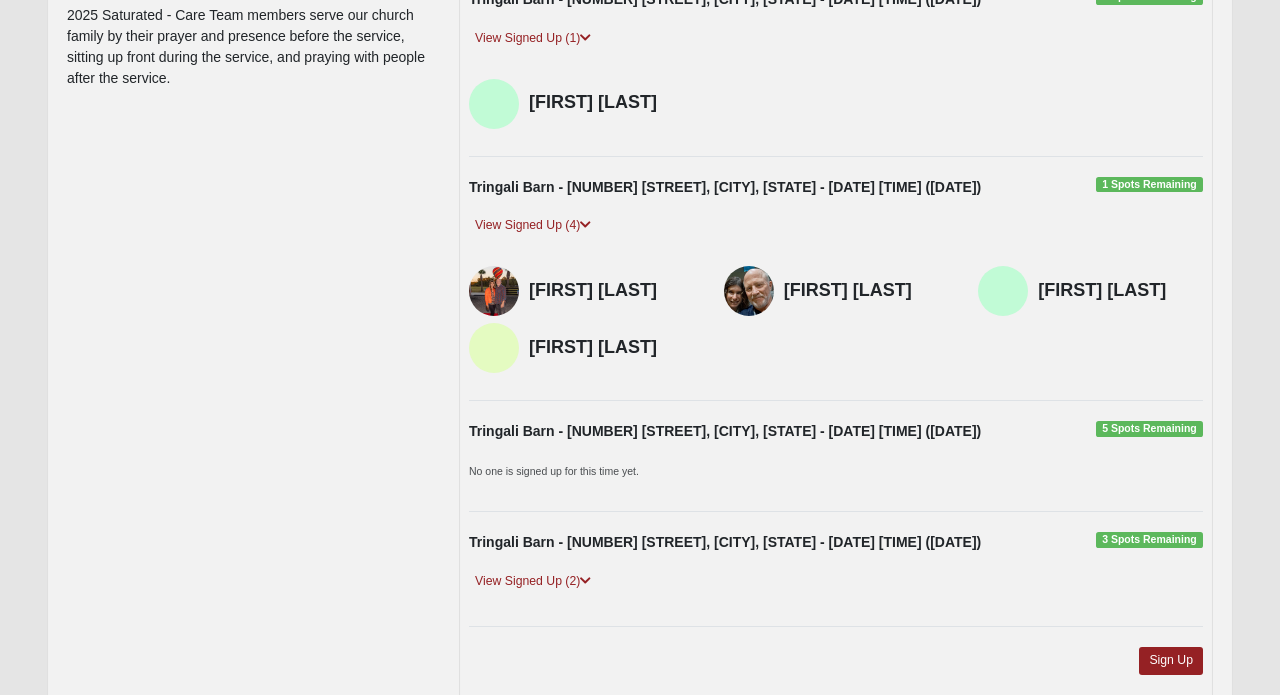 scroll, scrollTop: 347, scrollLeft: 0, axis: vertical 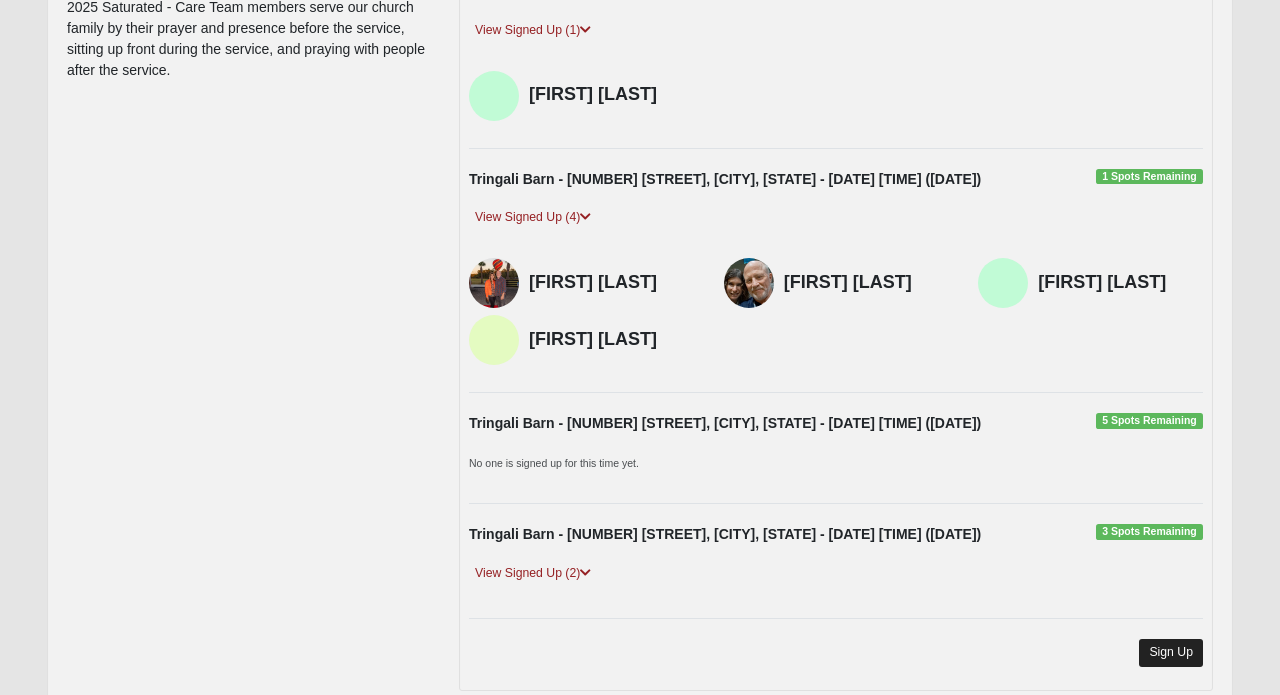 click on "Sign Up" at bounding box center [1171, 652] 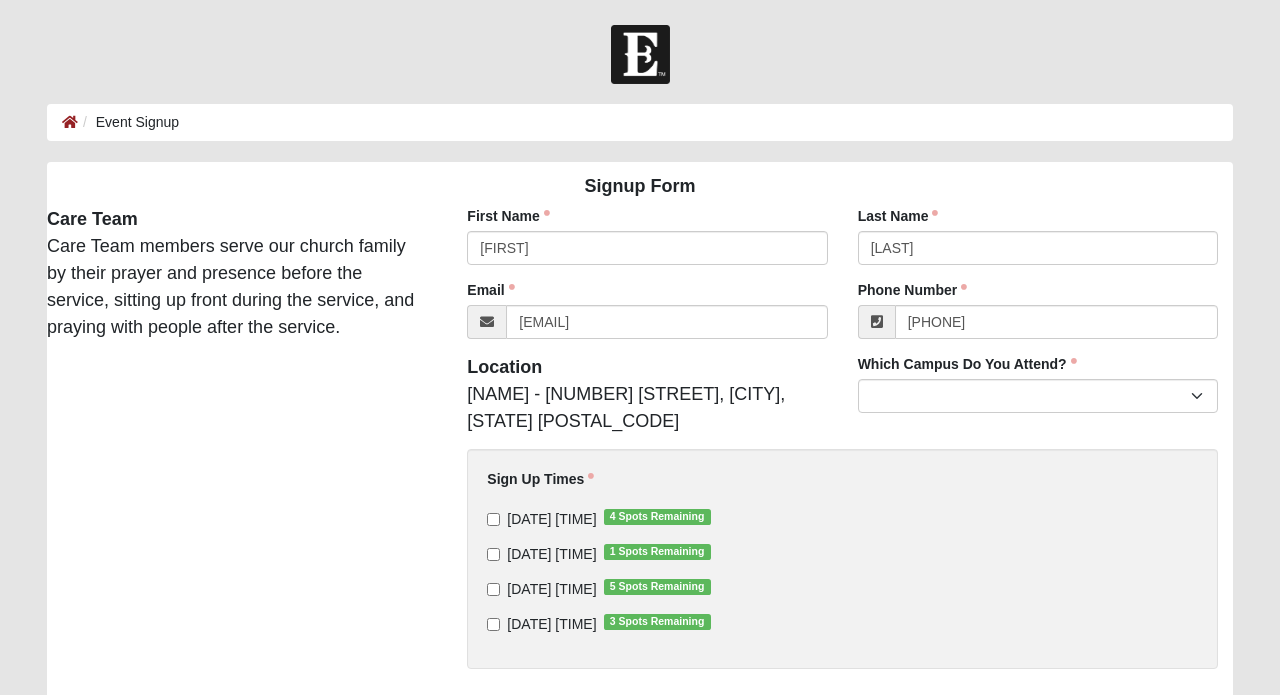 scroll, scrollTop: 0, scrollLeft: 0, axis: both 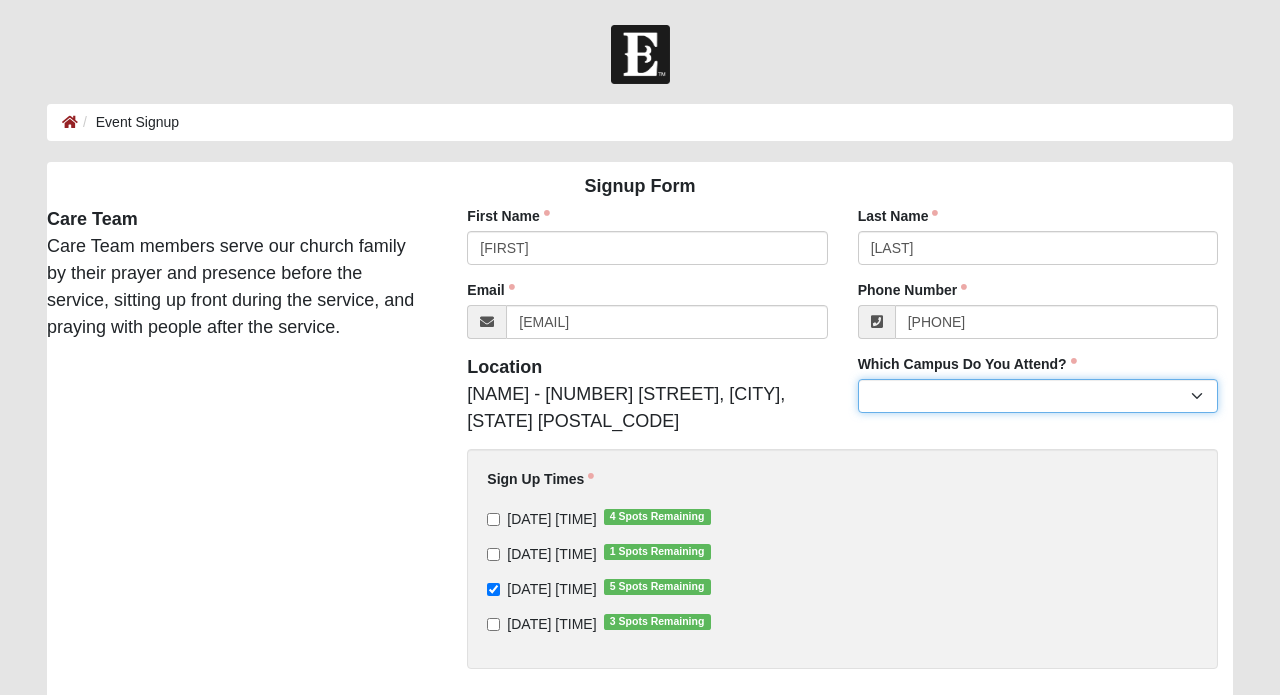 select on "19" 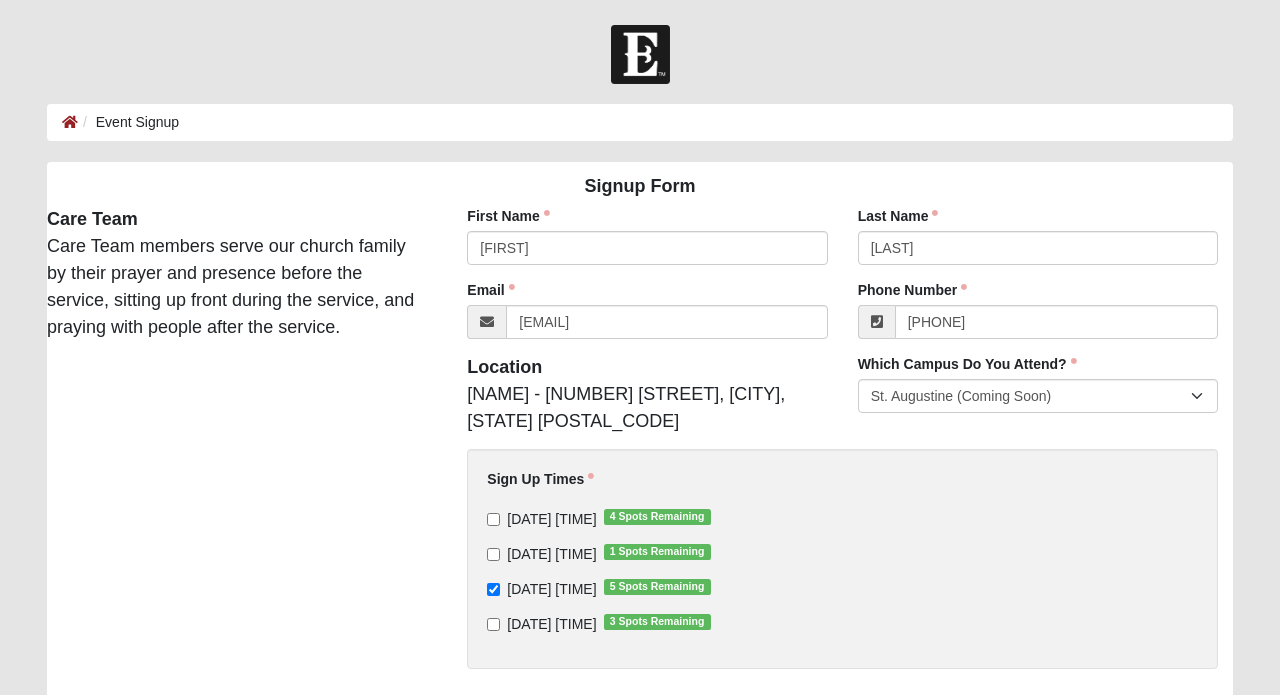 click on "[DATE] [TIME]
4 Spots Remaining" at bounding box center (493, 519) 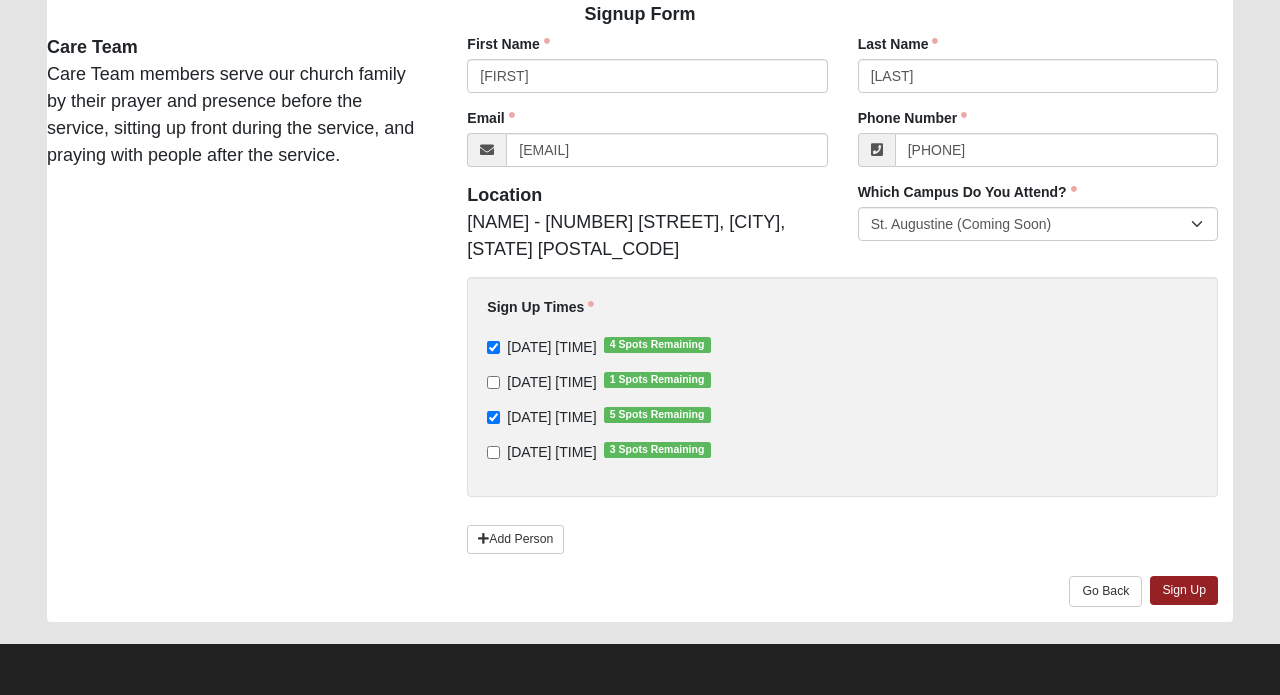 scroll, scrollTop: 171, scrollLeft: 0, axis: vertical 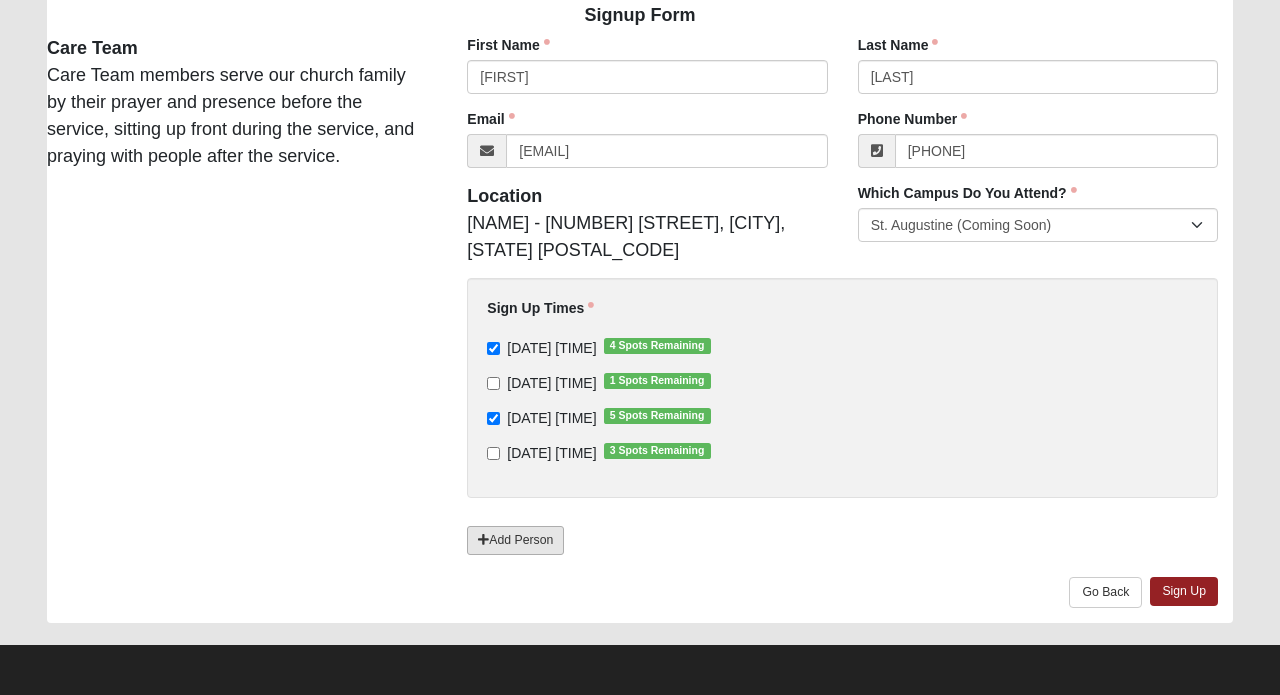 click on "Add Person" at bounding box center [515, 540] 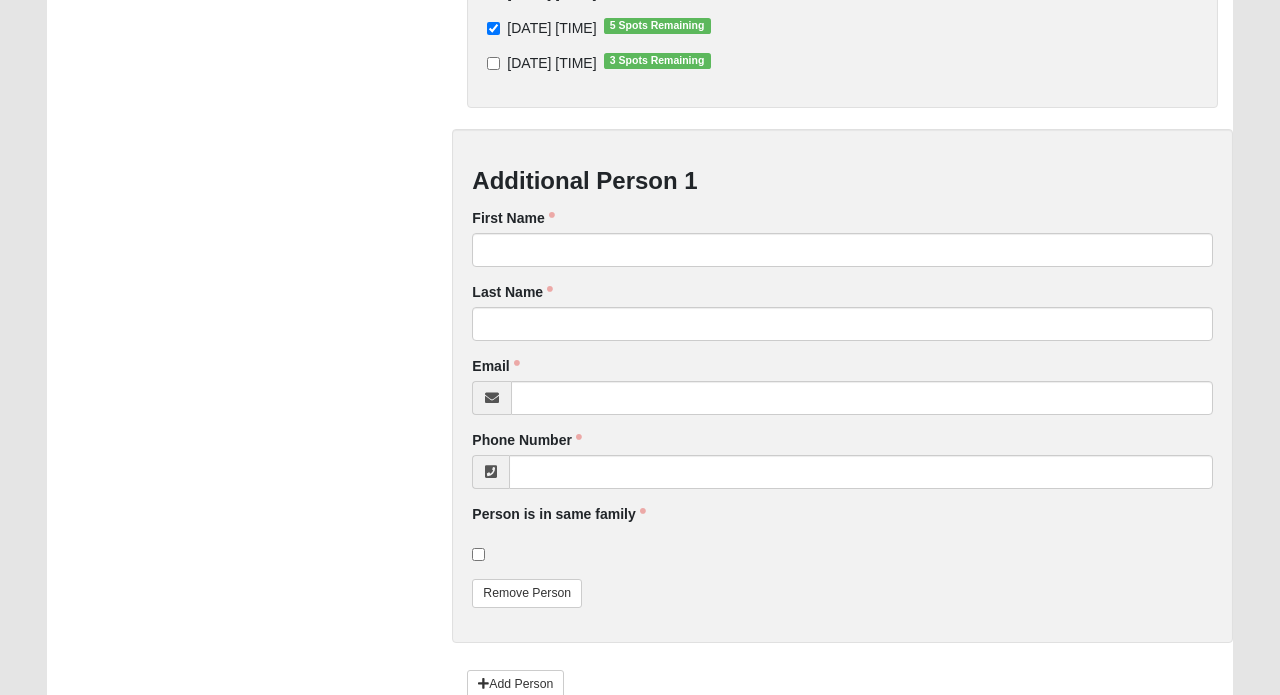 scroll, scrollTop: 563, scrollLeft: 0, axis: vertical 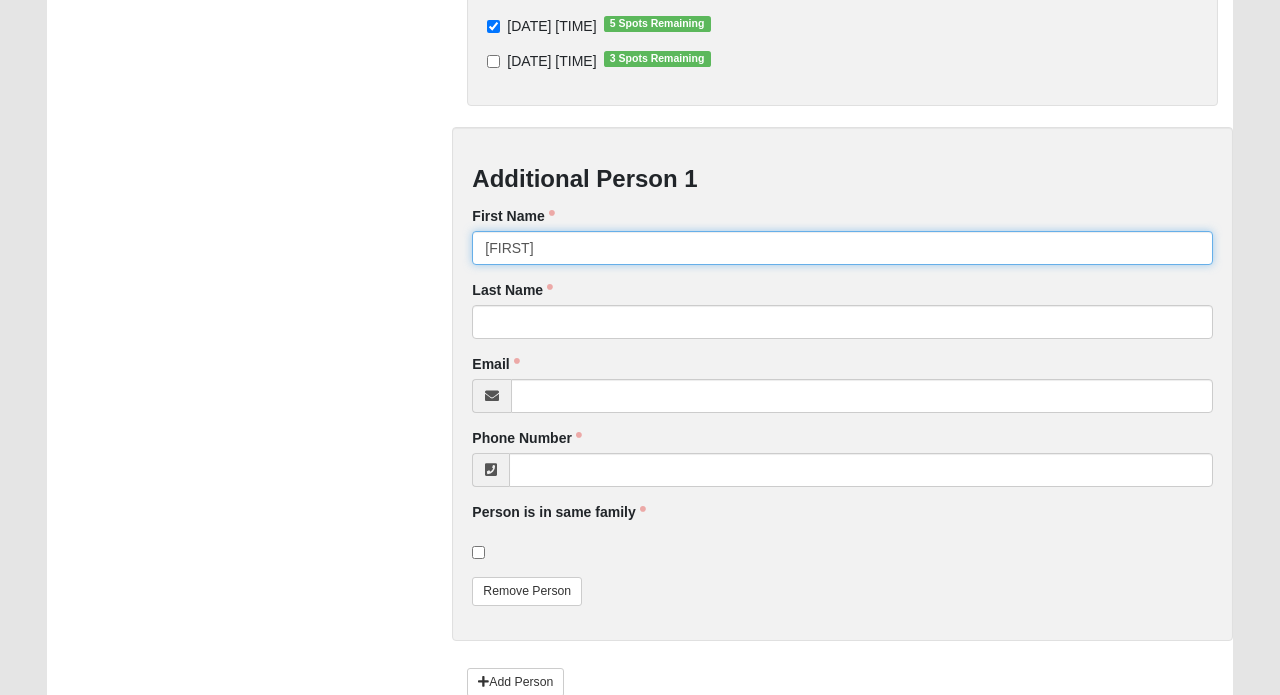 type on "[FIRST]" 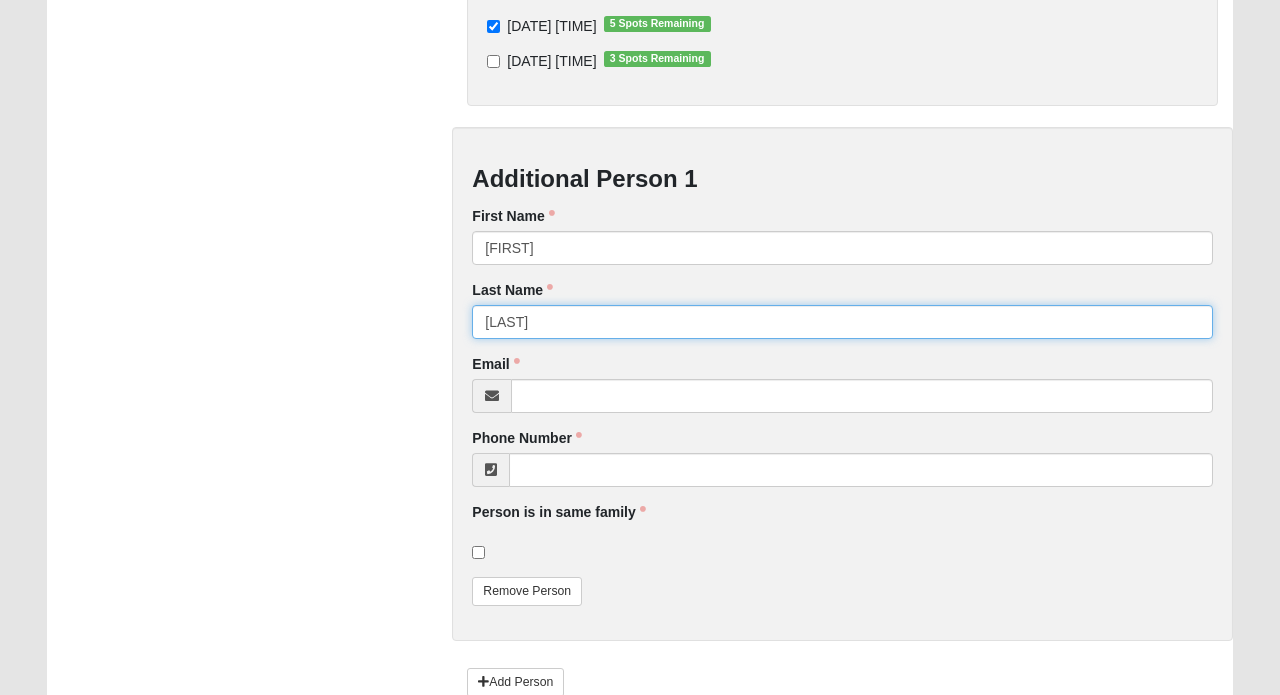 type on "[LAST]" 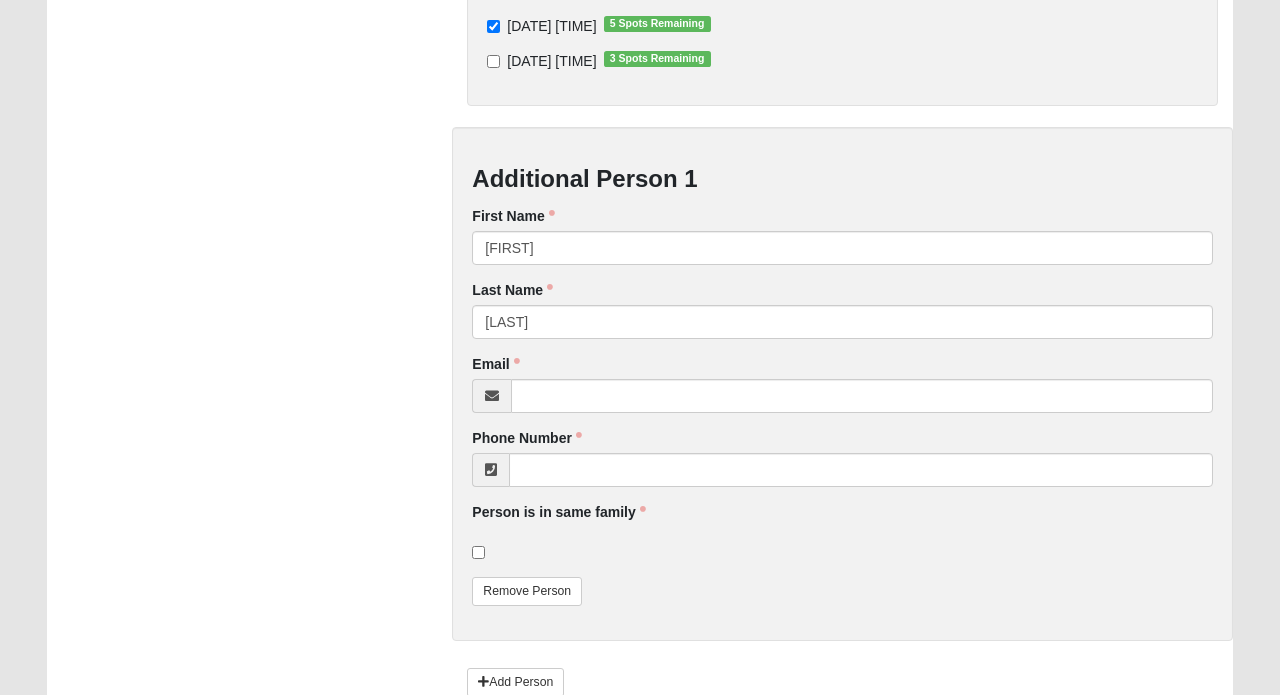 click on "Email
Email address is not valid
Email is required." at bounding box center [842, 383] 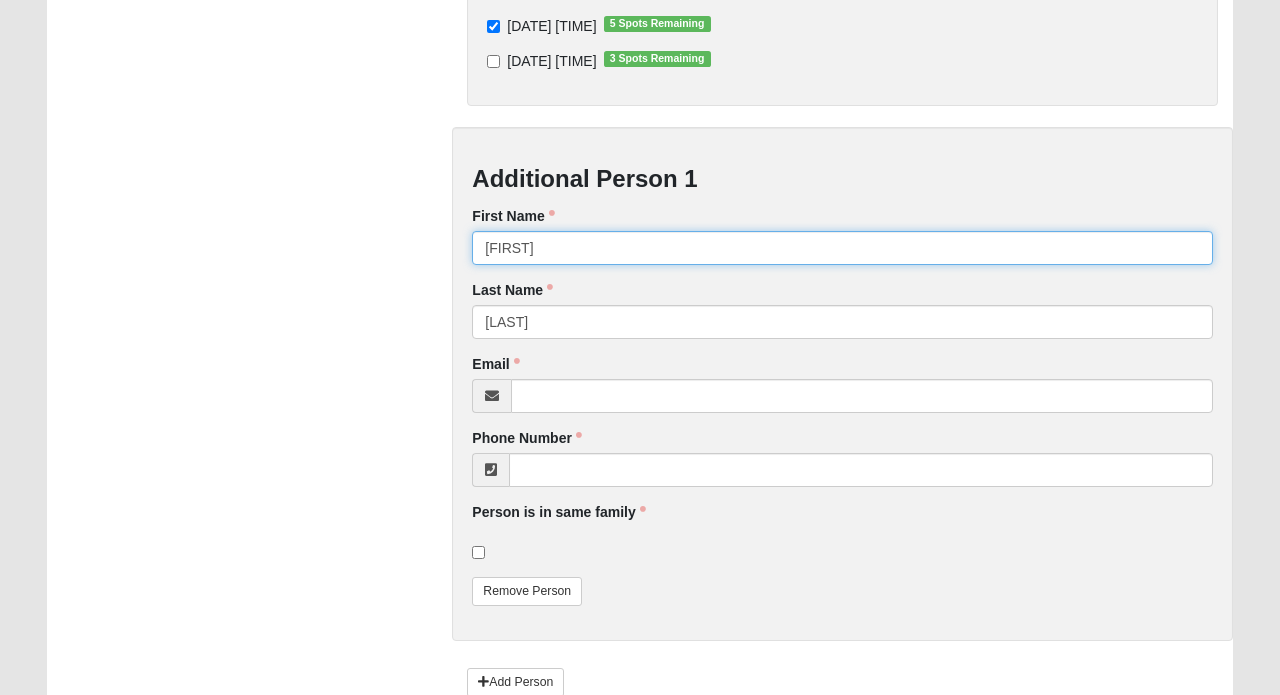 click on "[FIRST]" at bounding box center [842, 248] 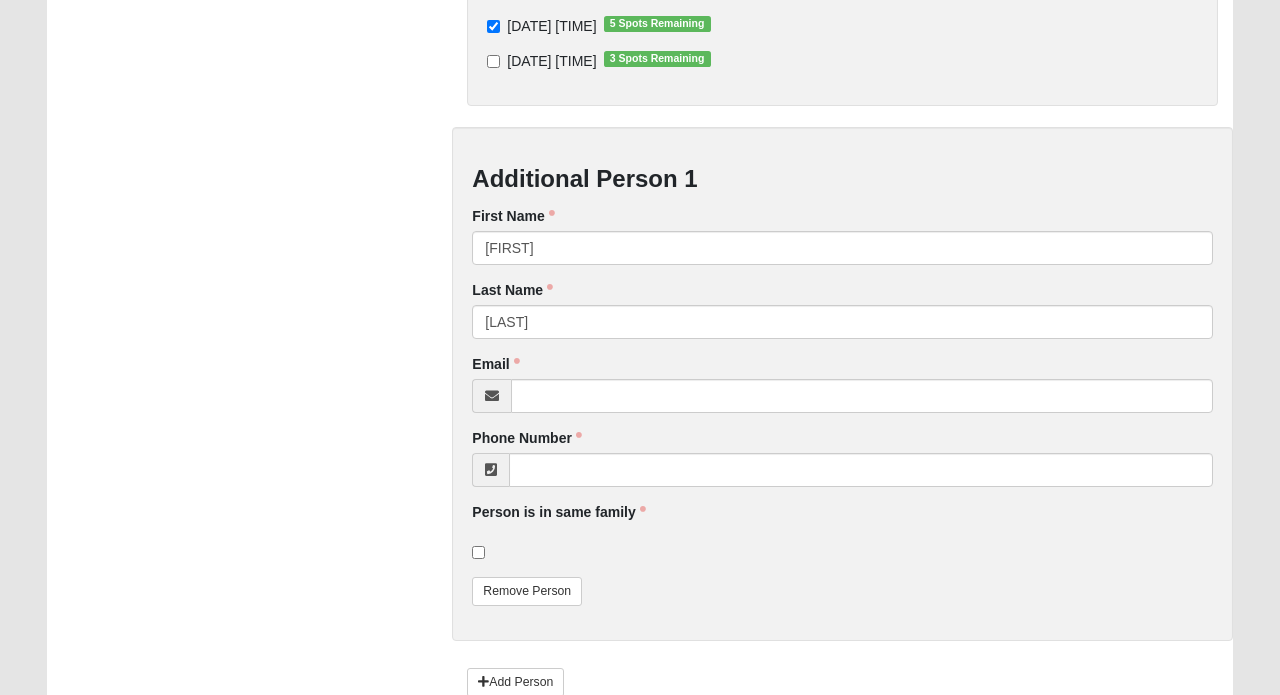 click on "Last Name
[LAST]
Last Name is required." at bounding box center (842, 309) 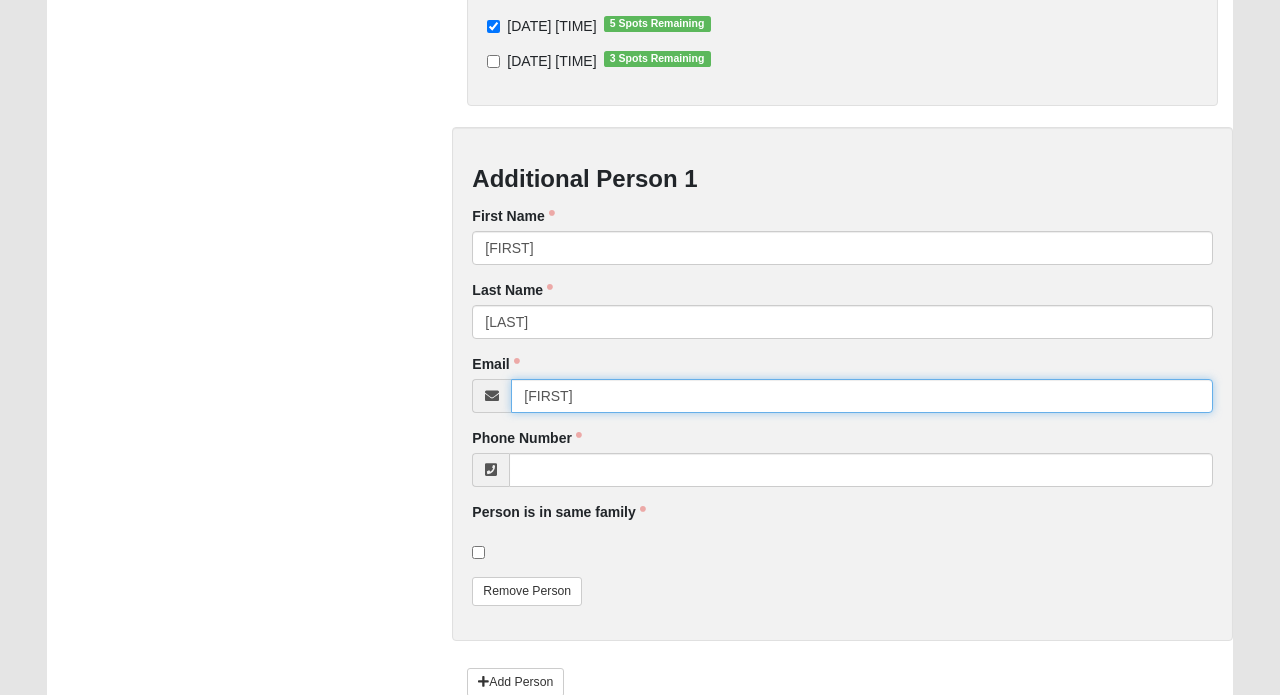 type on "[FIRST]" 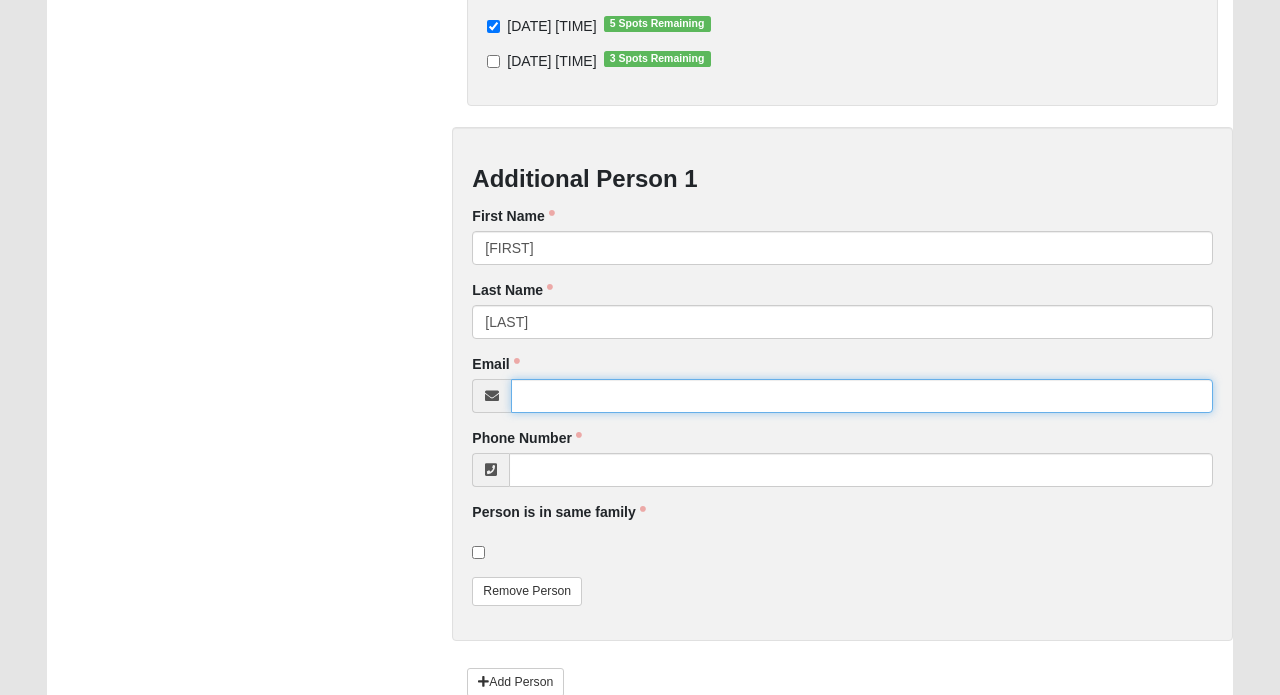 type on "[EMAIL]" 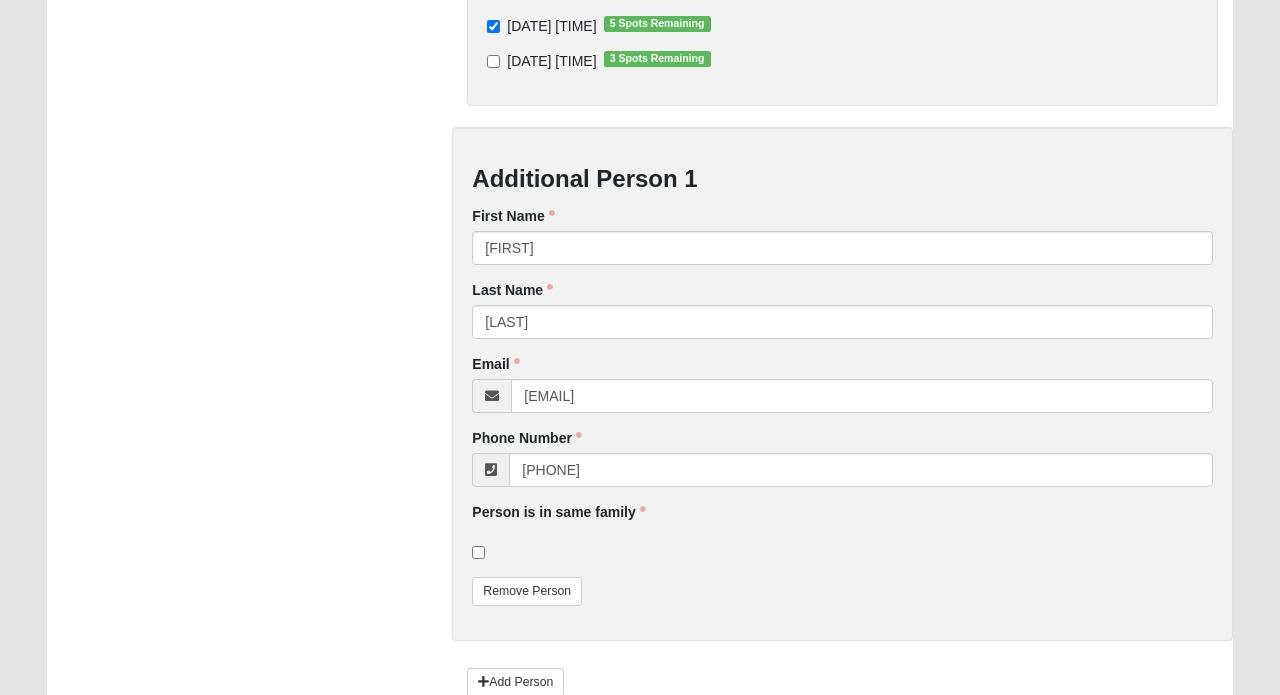 type on "[PHONE]" 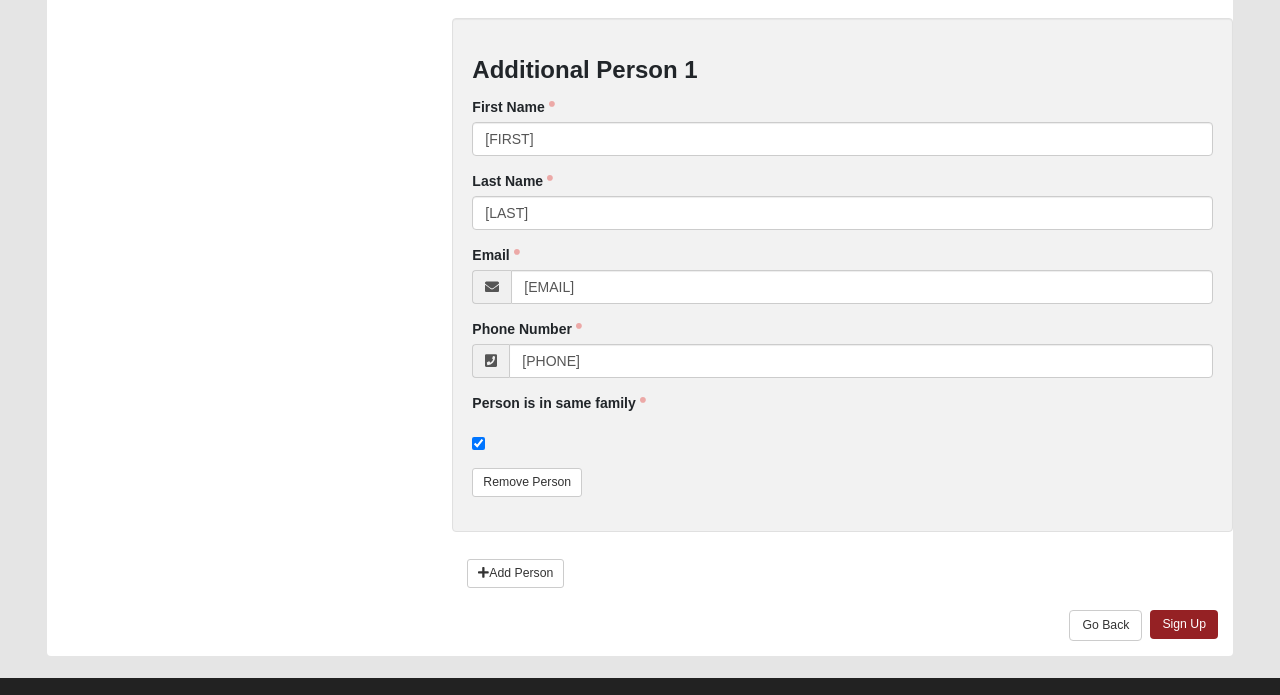 scroll, scrollTop: 695, scrollLeft: 0, axis: vertical 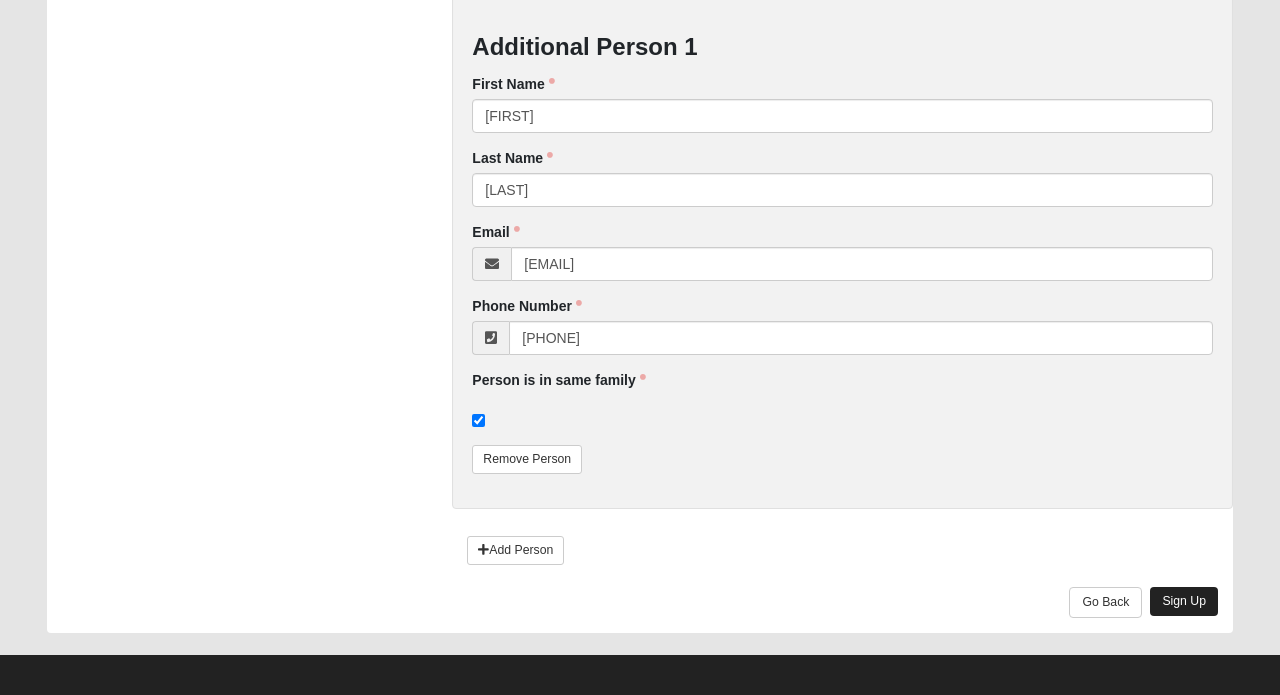 click on "Sign Up" at bounding box center (1184, 601) 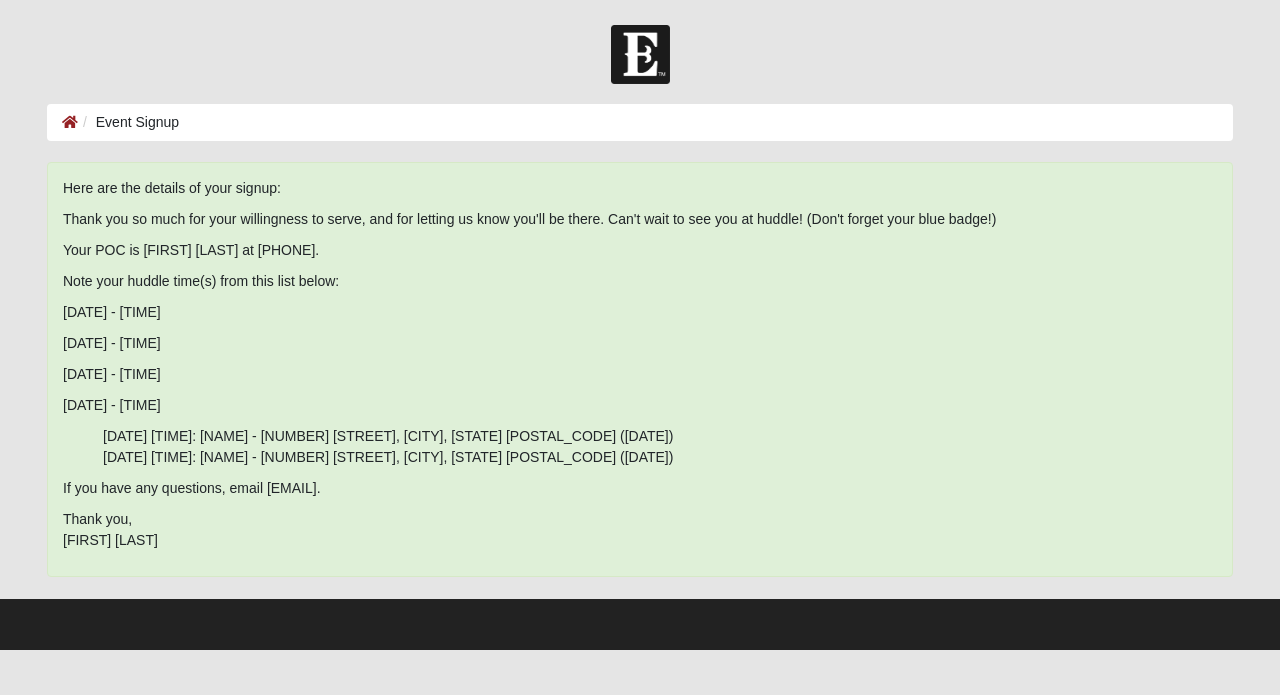scroll, scrollTop: 0, scrollLeft: 0, axis: both 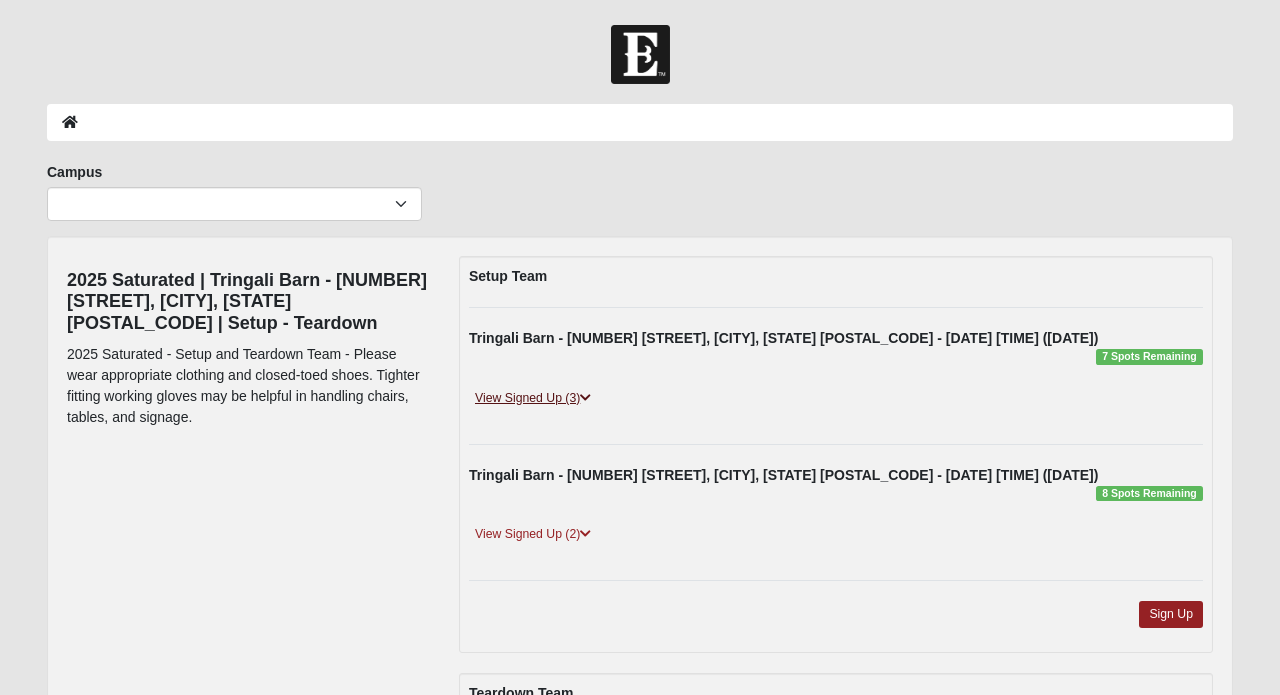 click on "View Signed Up (3)" at bounding box center [533, 398] 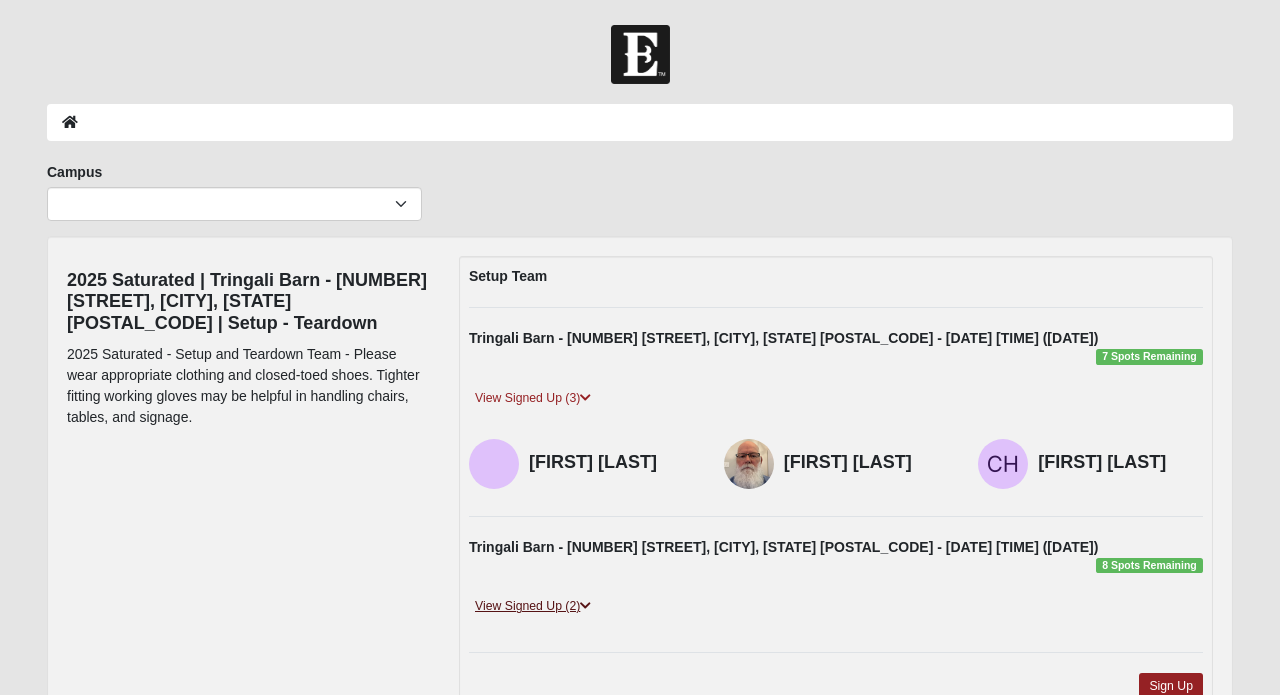 click on "View Signed Up (2)" at bounding box center [533, 606] 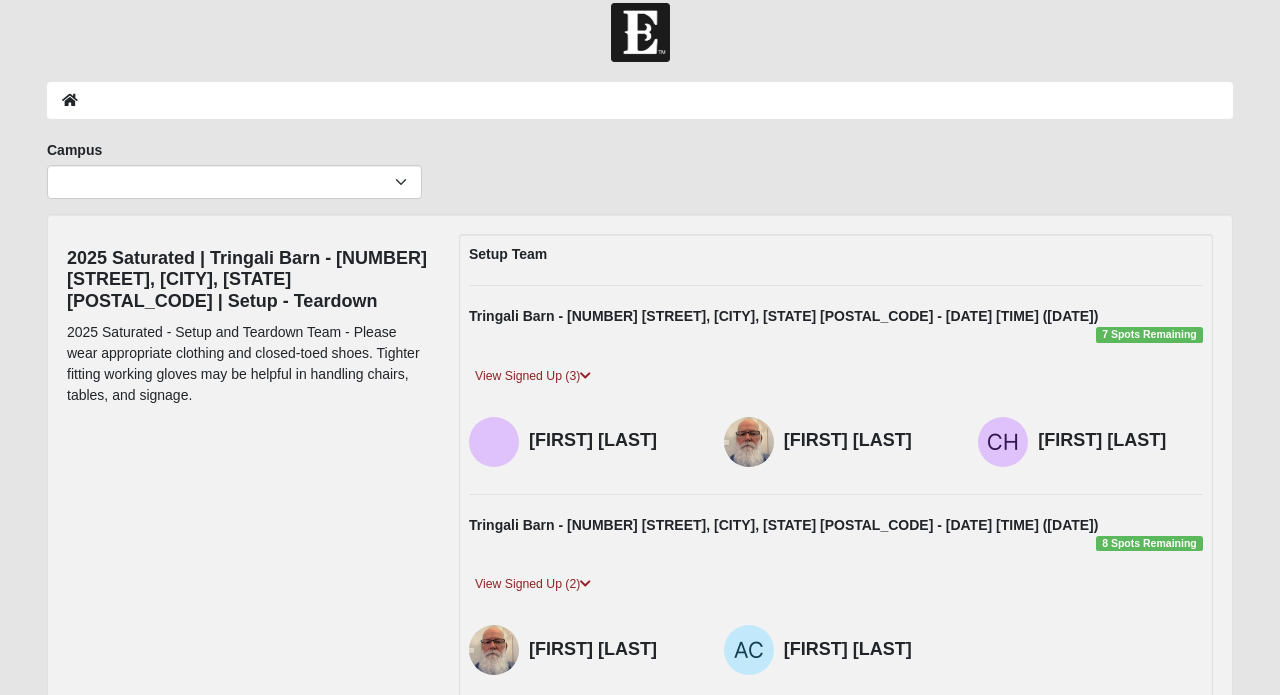 scroll, scrollTop: 27, scrollLeft: 0, axis: vertical 